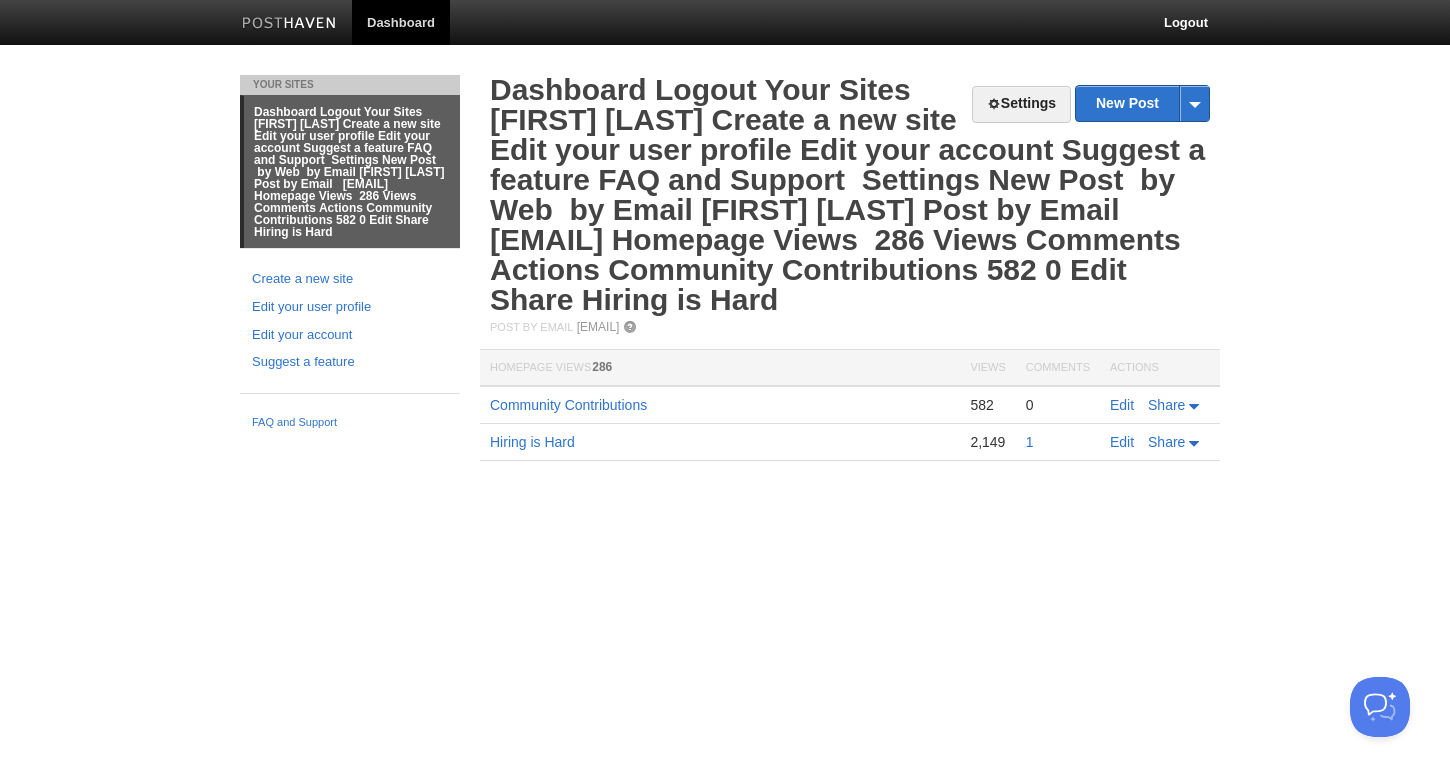 scroll, scrollTop: 0, scrollLeft: 0, axis: both 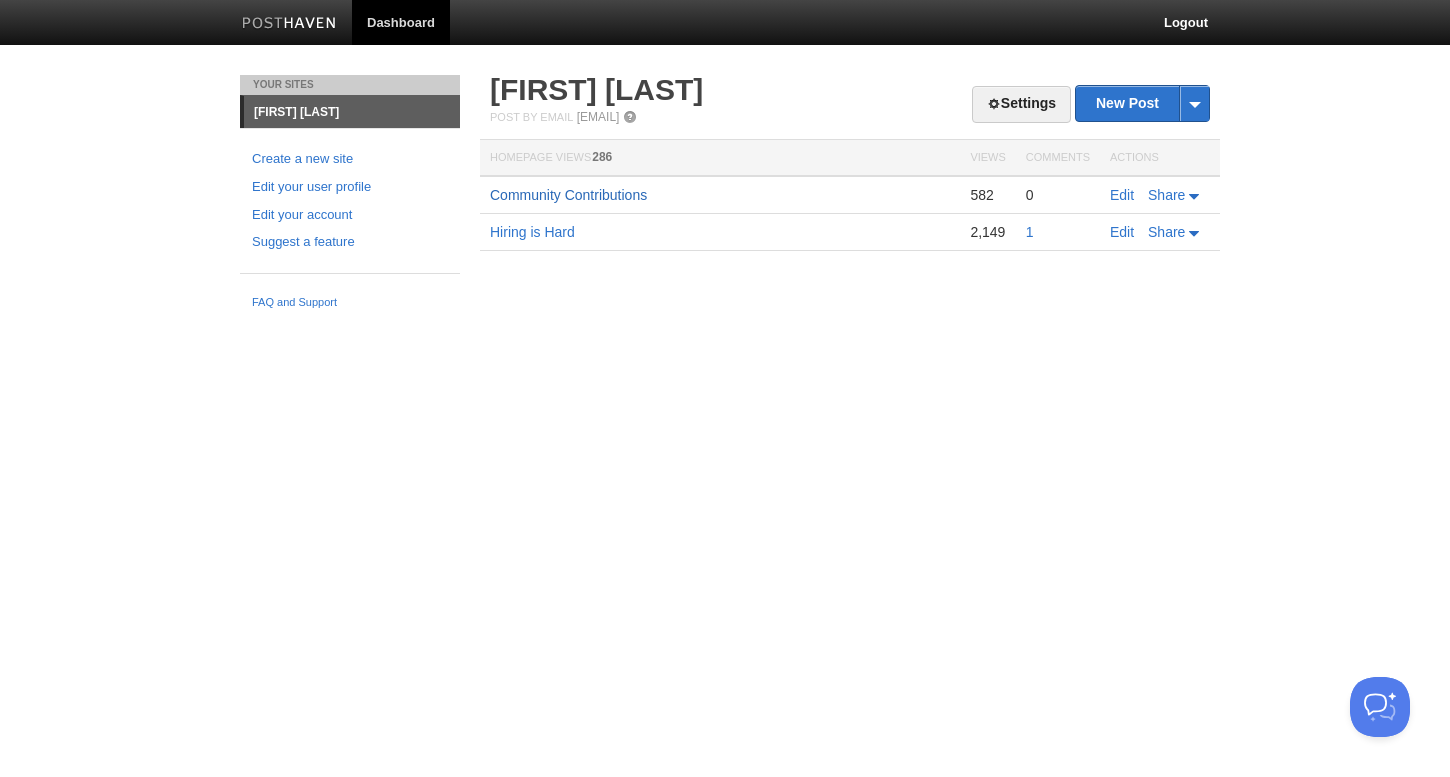 click on "Community Contributions" at bounding box center (568, 195) 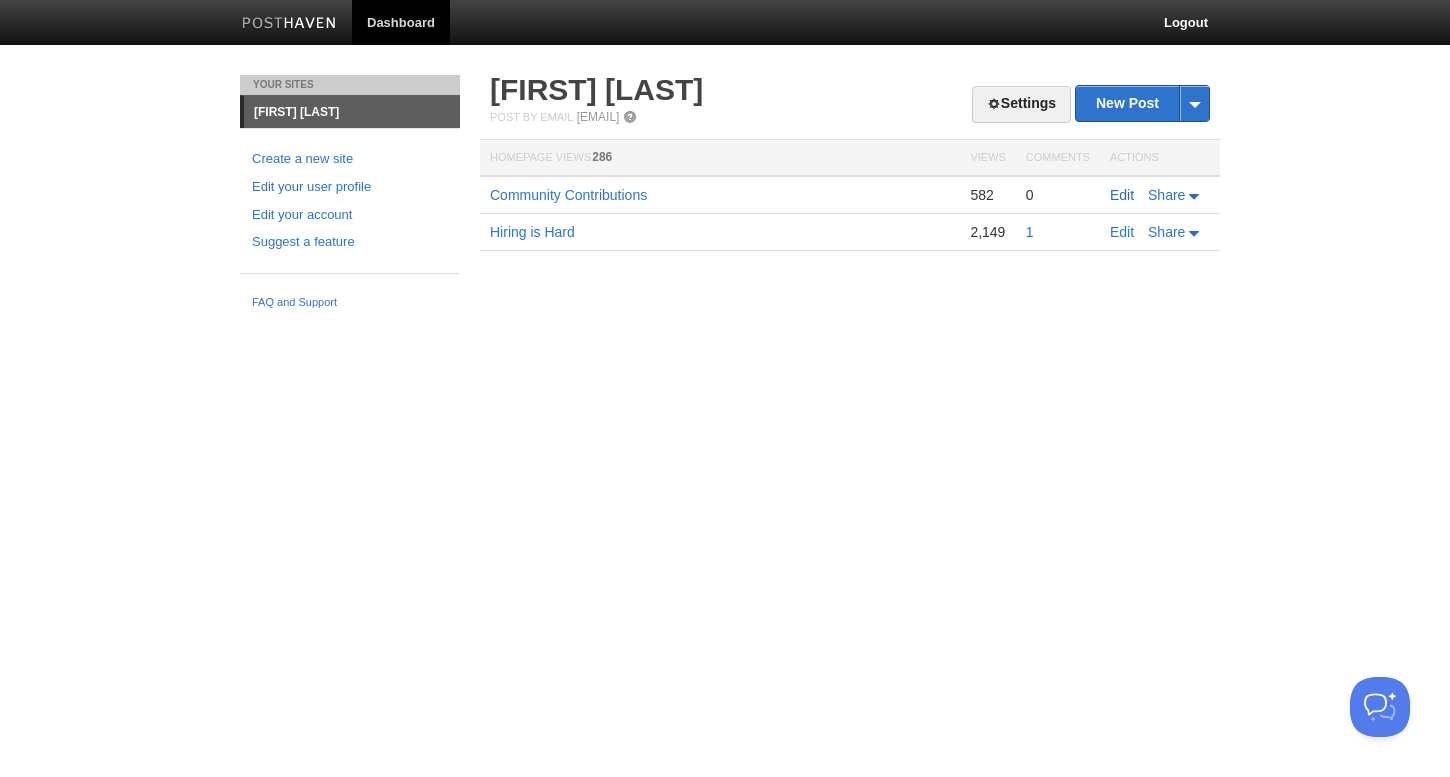 click on "Edit" at bounding box center (1122, 195) 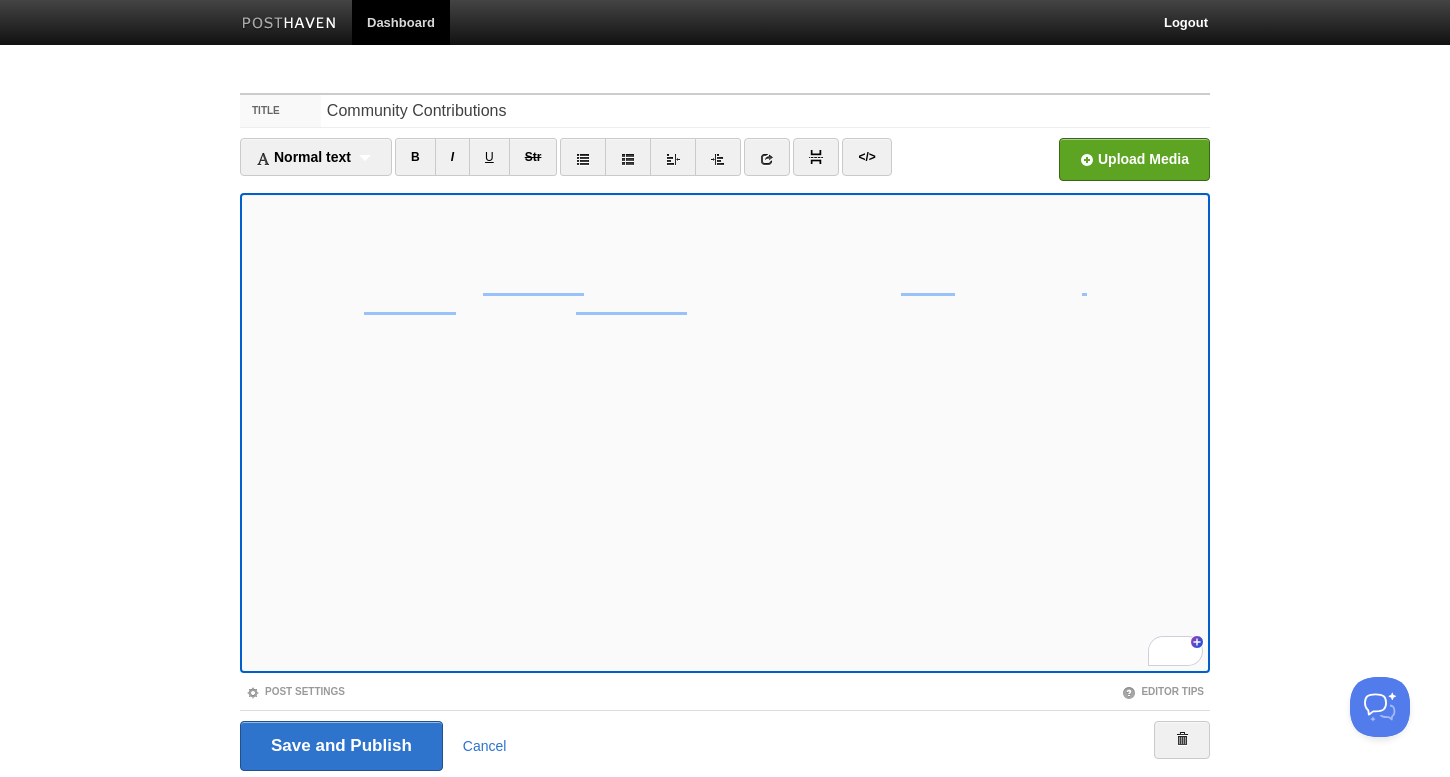 scroll, scrollTop: 59, scrollLeft: 0, axis: vertical 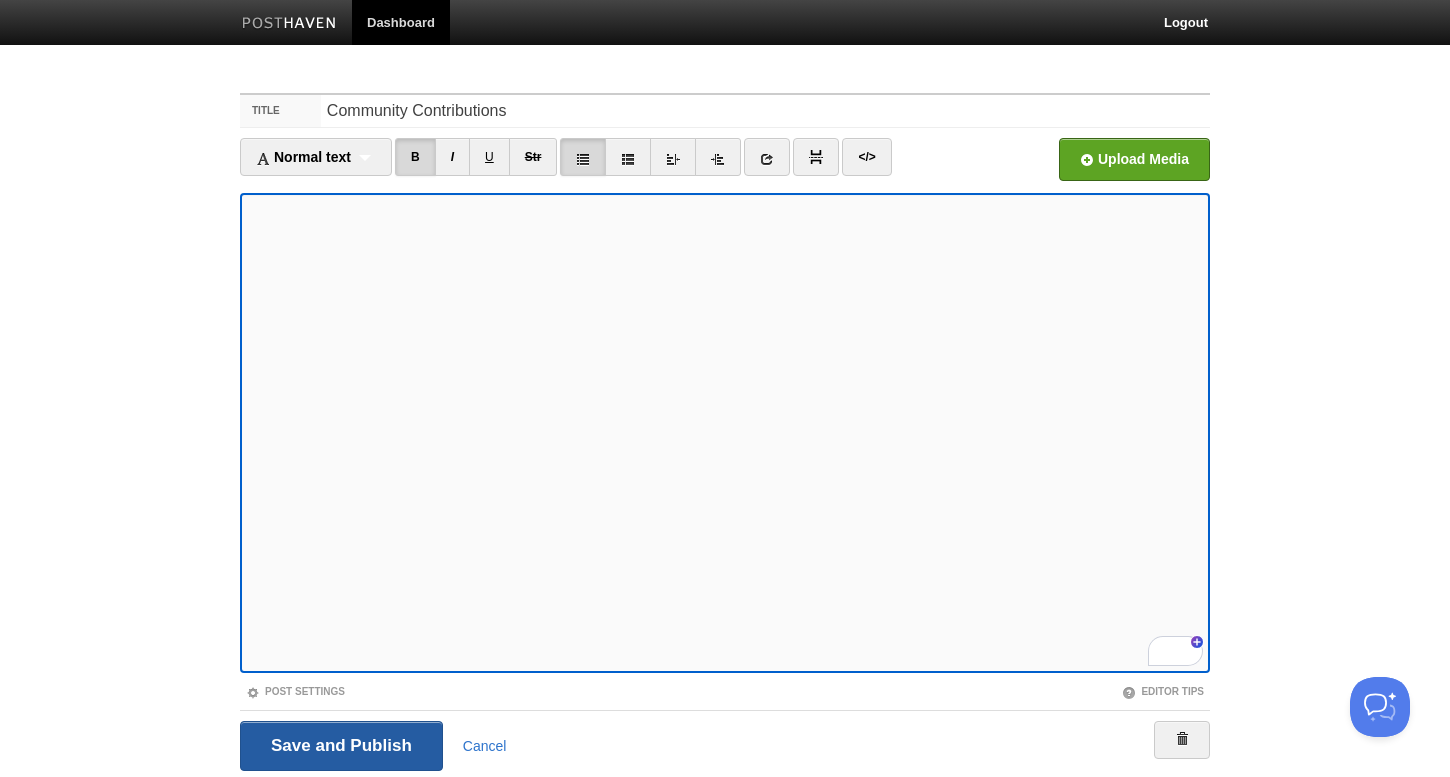 click on "Save and Publish" at bounding box center [341, 746] 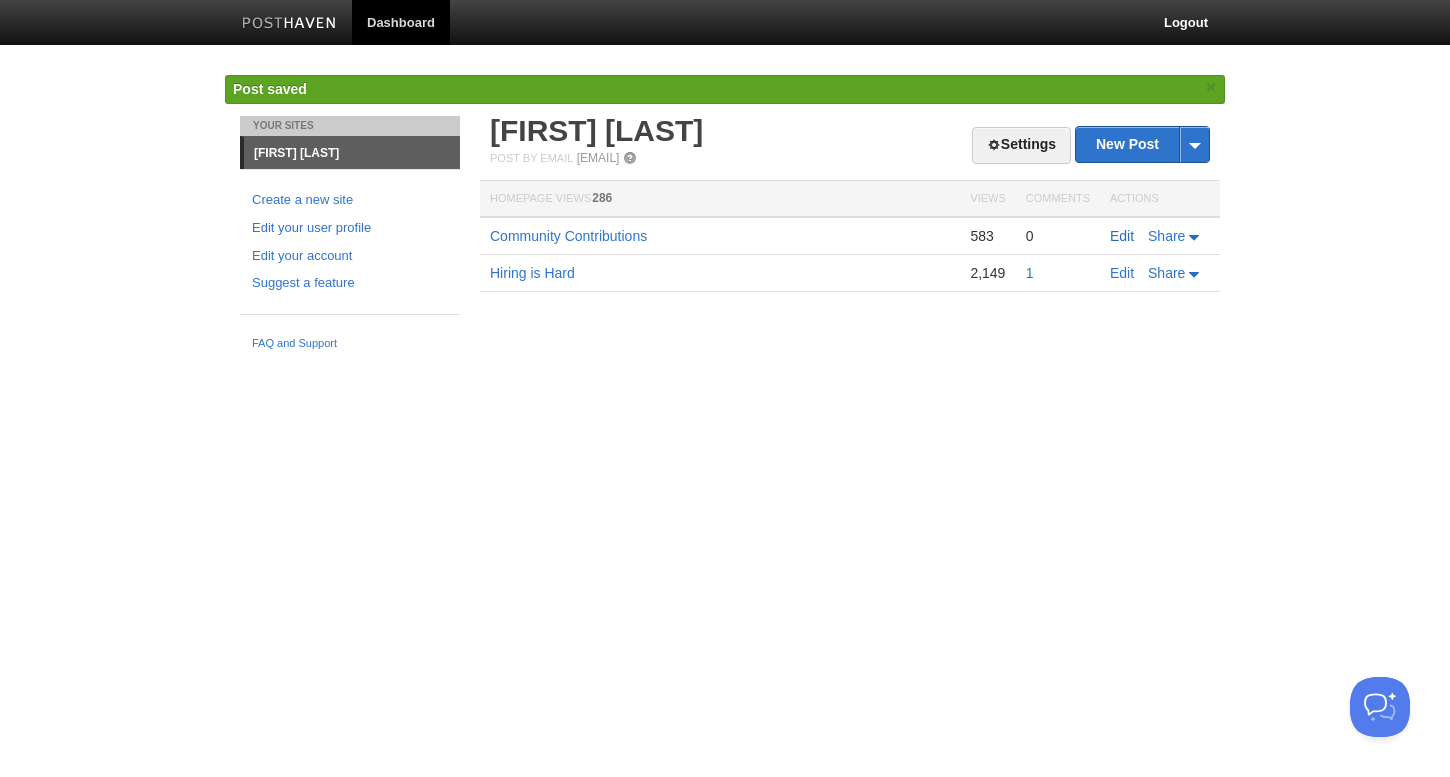 click on "Edit" at bounding box center [1122, 236] 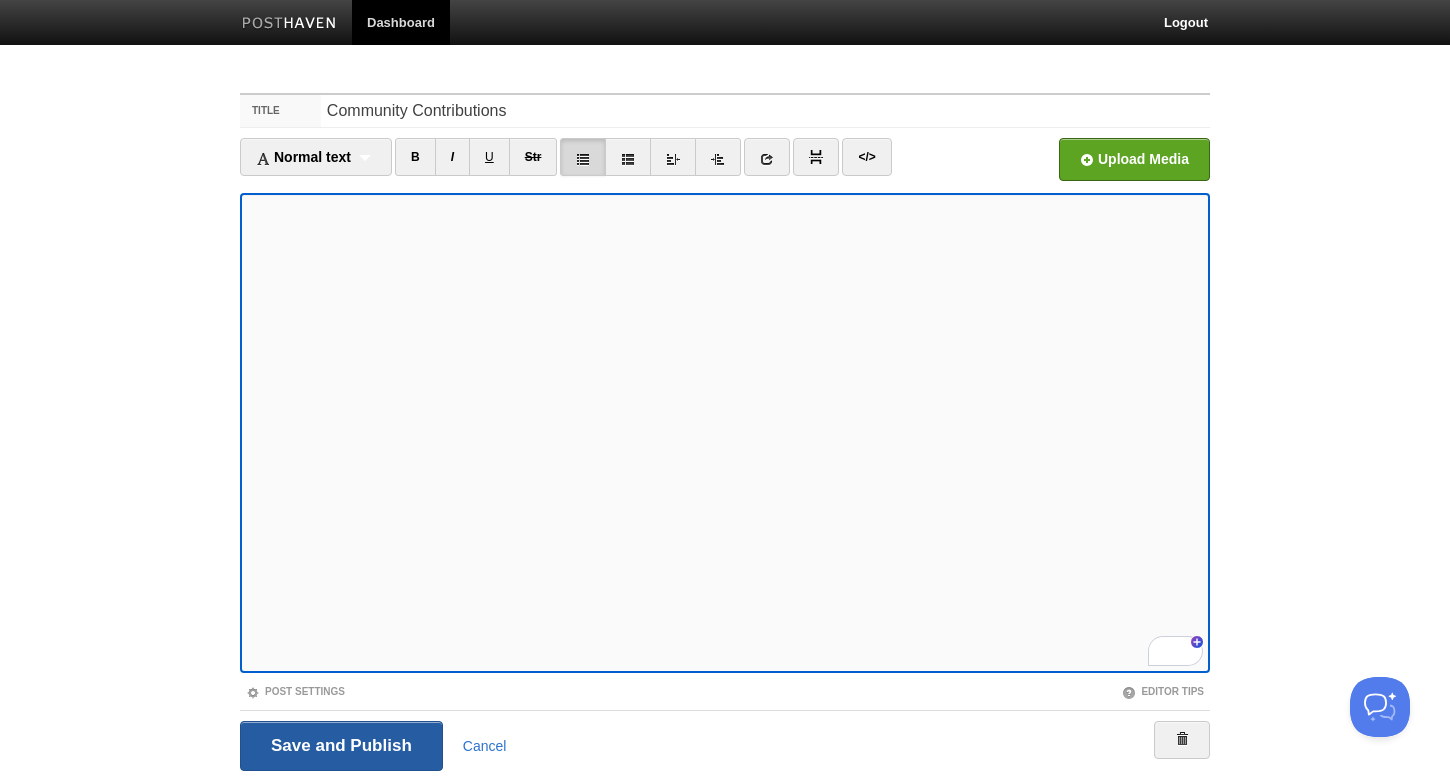 click on "Save and Publish" at bounding box center [341, 746] 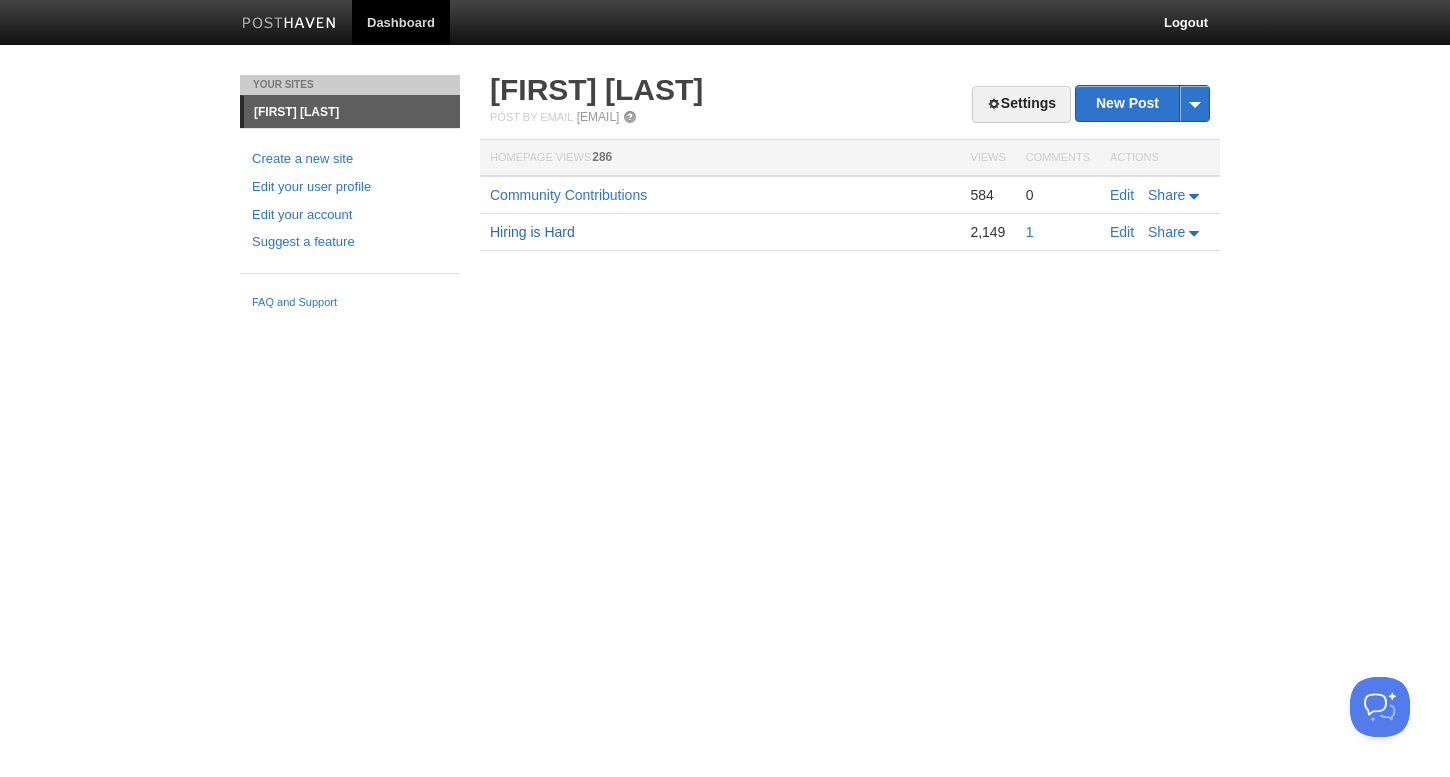click on "Hiring is Hard" at bounding box center [532, 232] 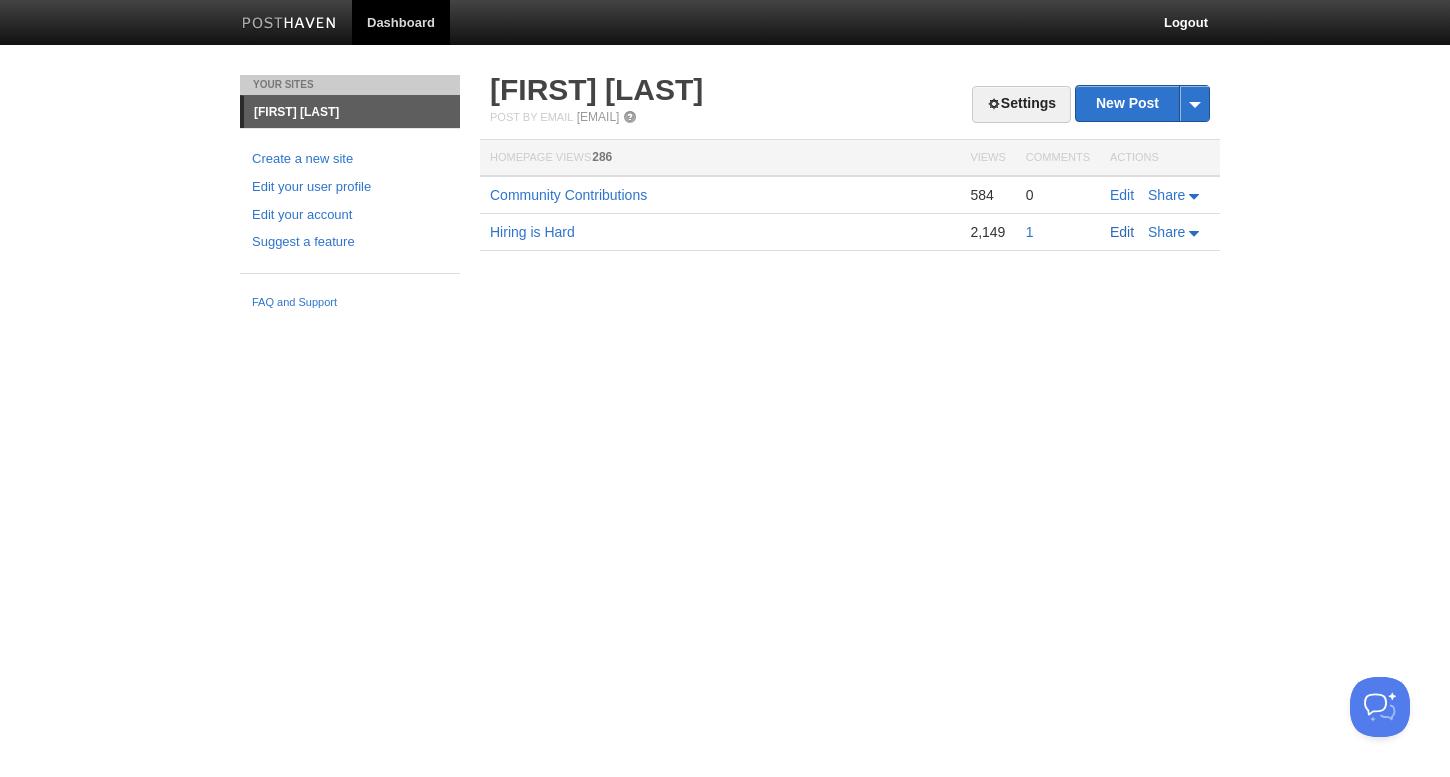 click on "Edit" at bounding box center [1122, 232] 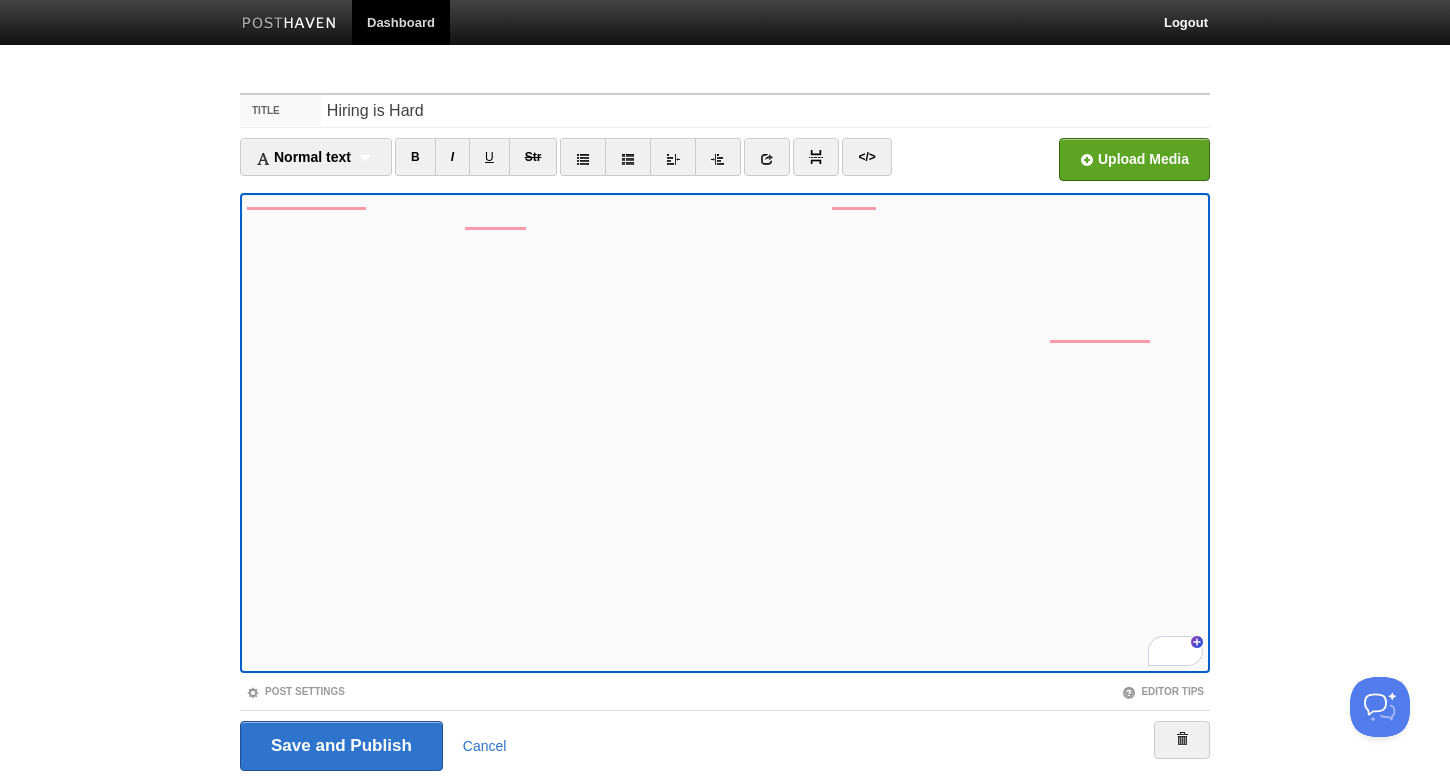 scroll, scrollTop: 206, scrollLeft: 0, axis: vertical 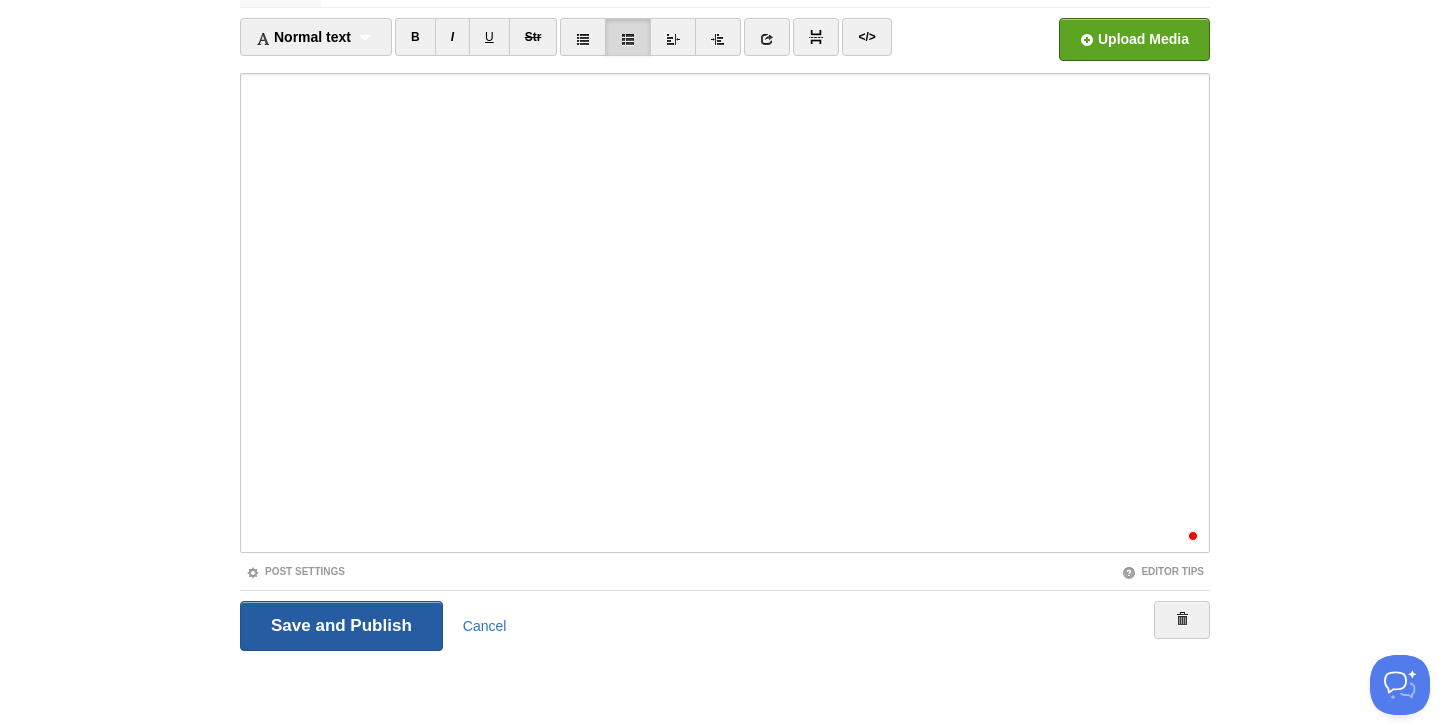 click on "Save and Publish" at bounding box center (341, 626) 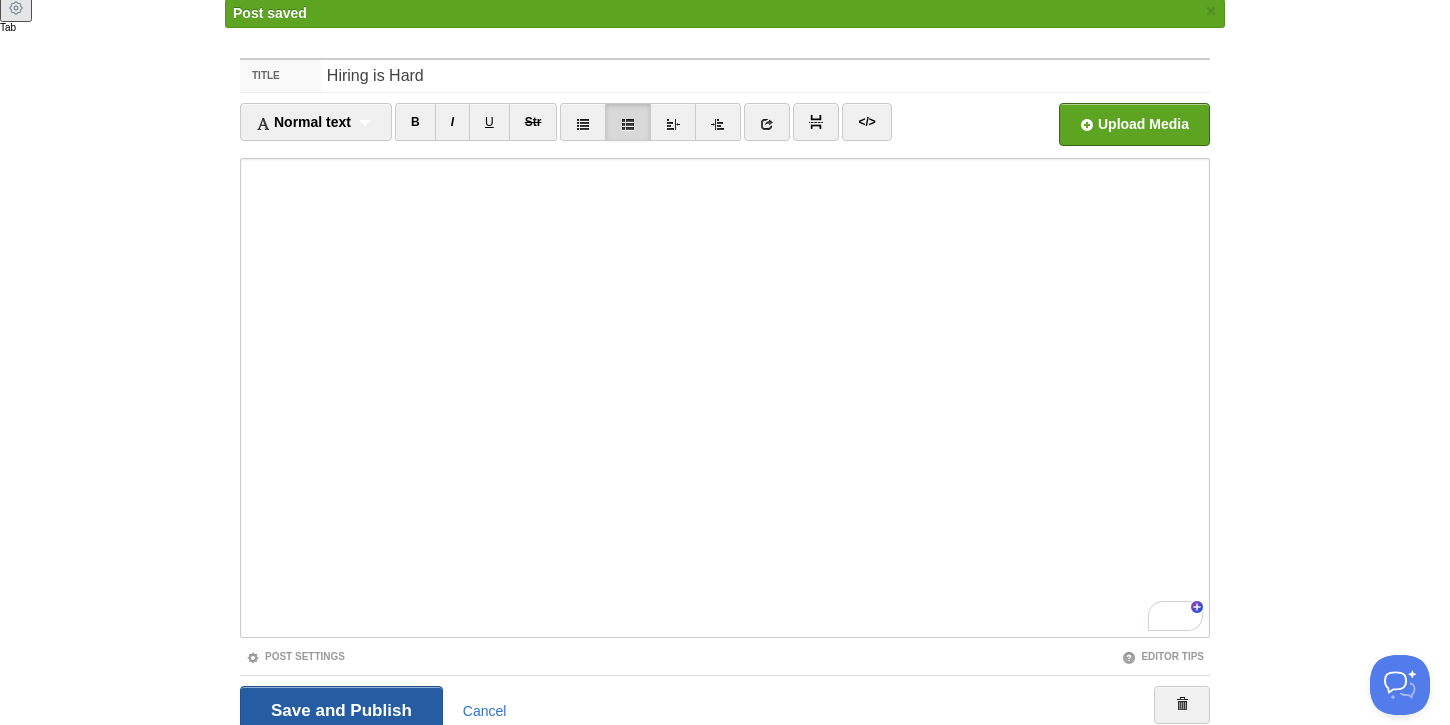 scroll, scrollTop: 0, scrollLeft: 0, axis: both 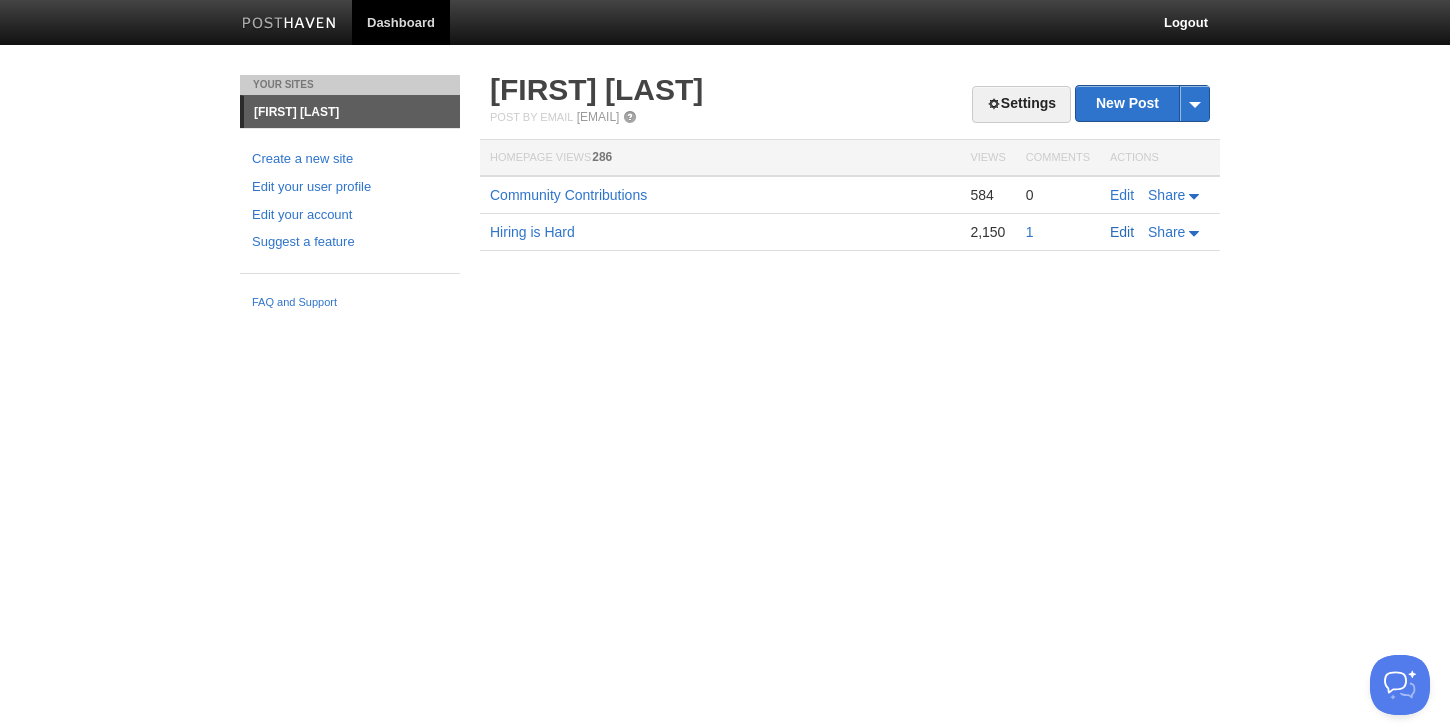 click on "Edit" at bounding box center (1122, 232) 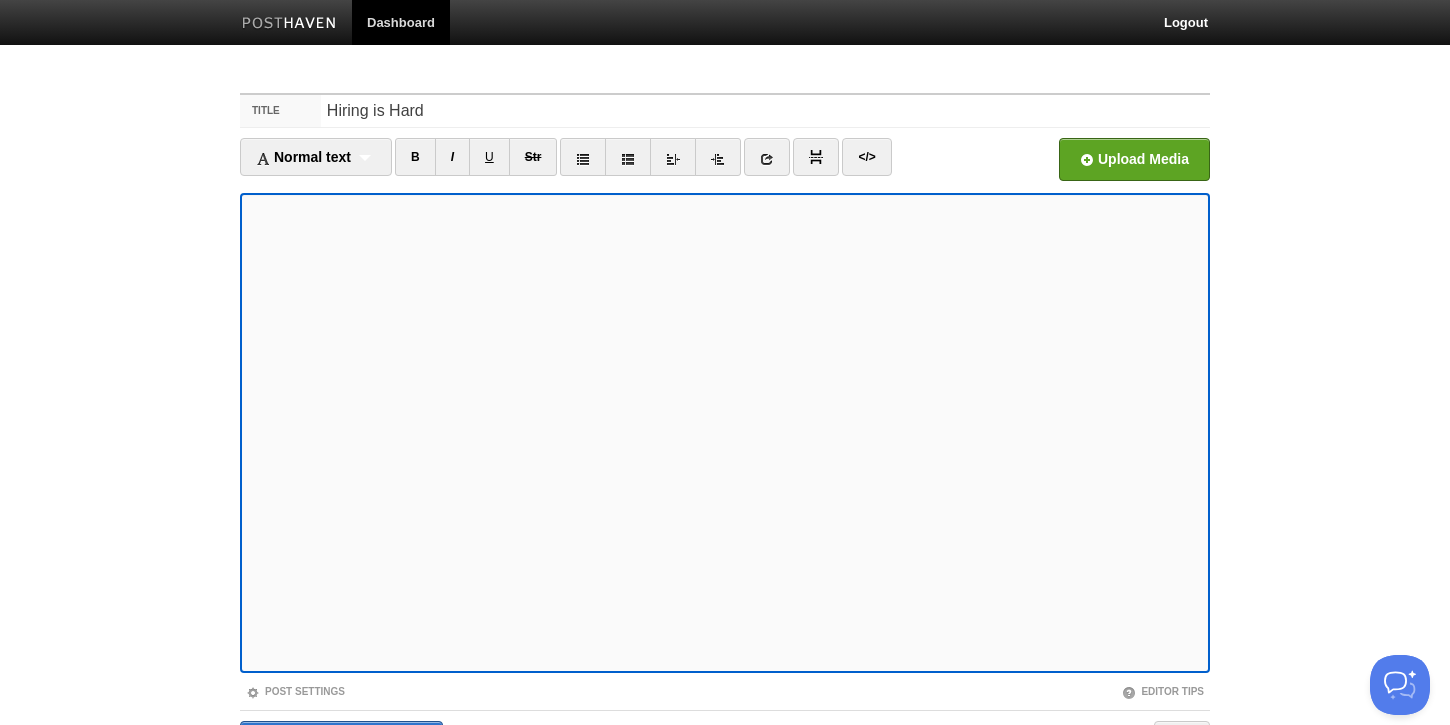 scroll, scrollTop: 202, scrollLeft: 0, axis: vertical 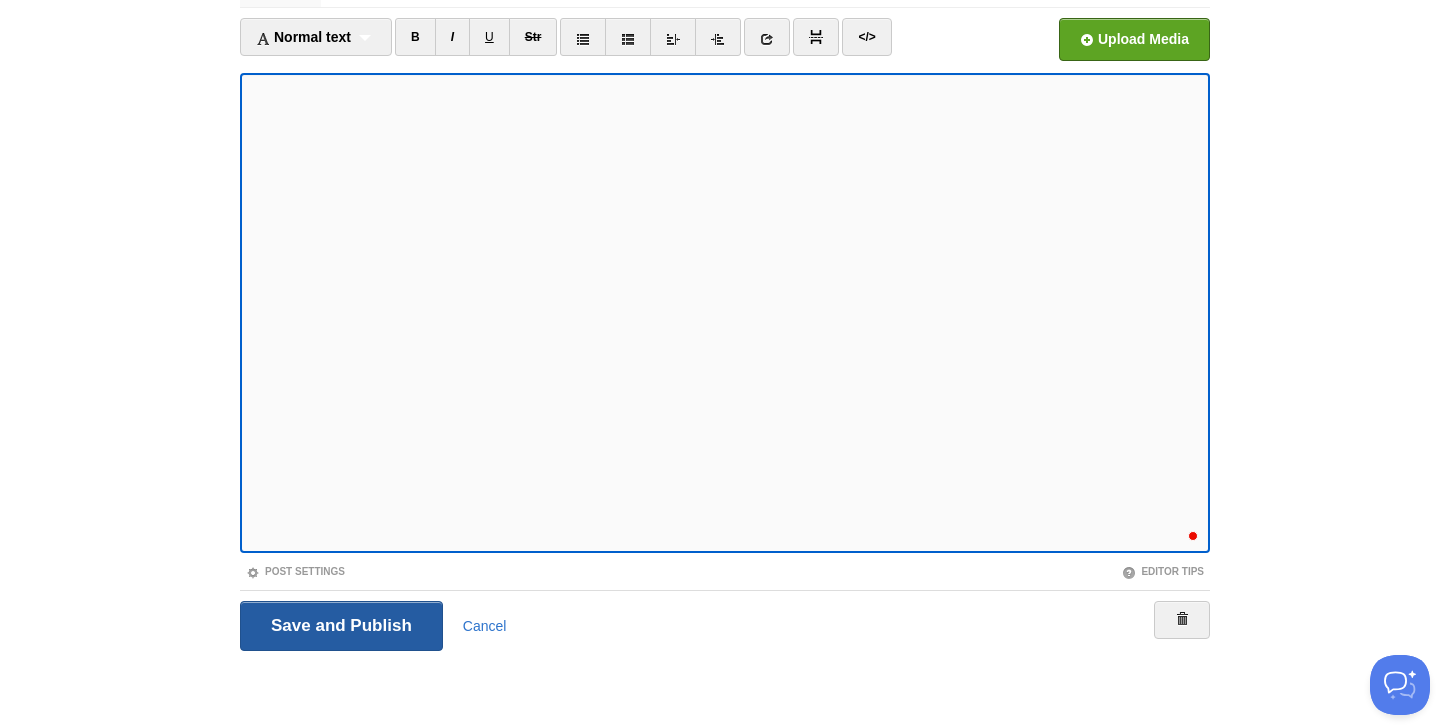 click on "Save and Publish" at bounding box center [341, 626] 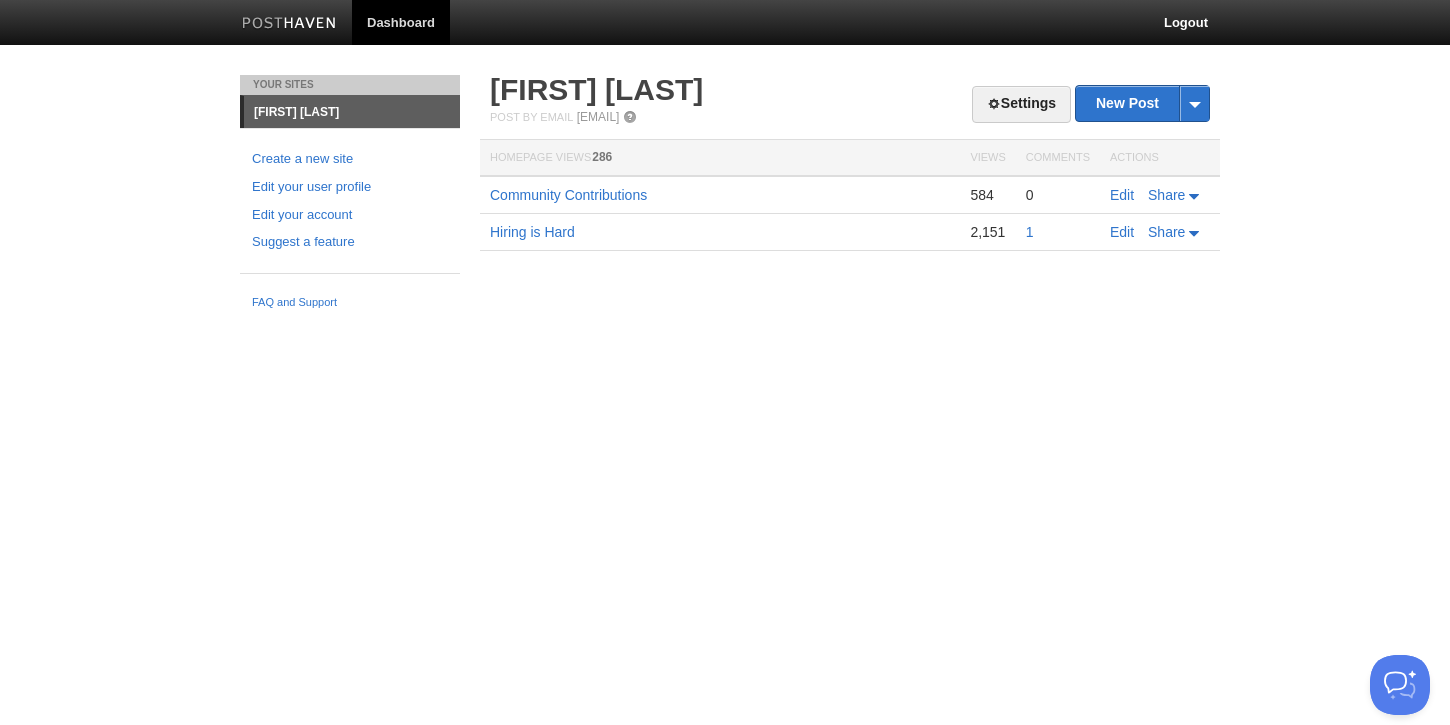 scroll, scrollTop: 0, scrollLeft: 0, axis: both 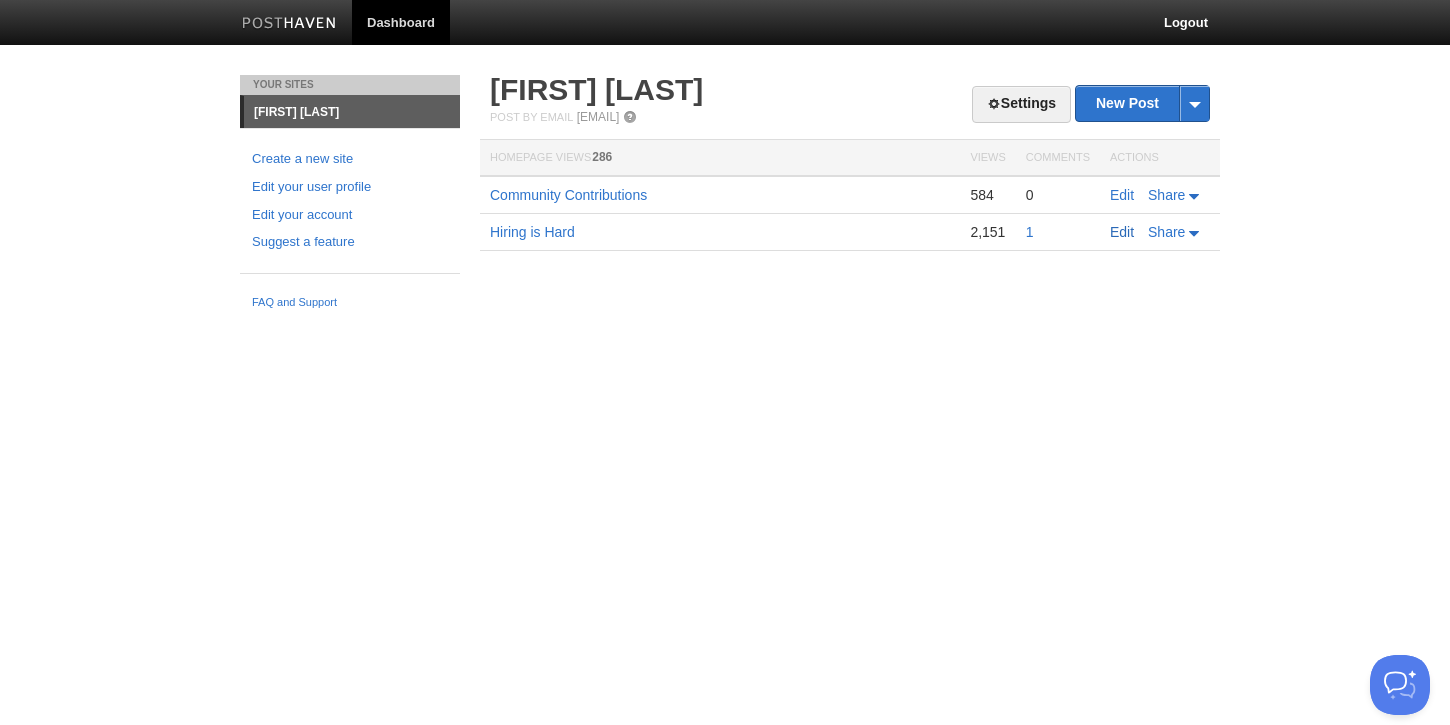 click on "Edit" at bounding box center (1122, 232) 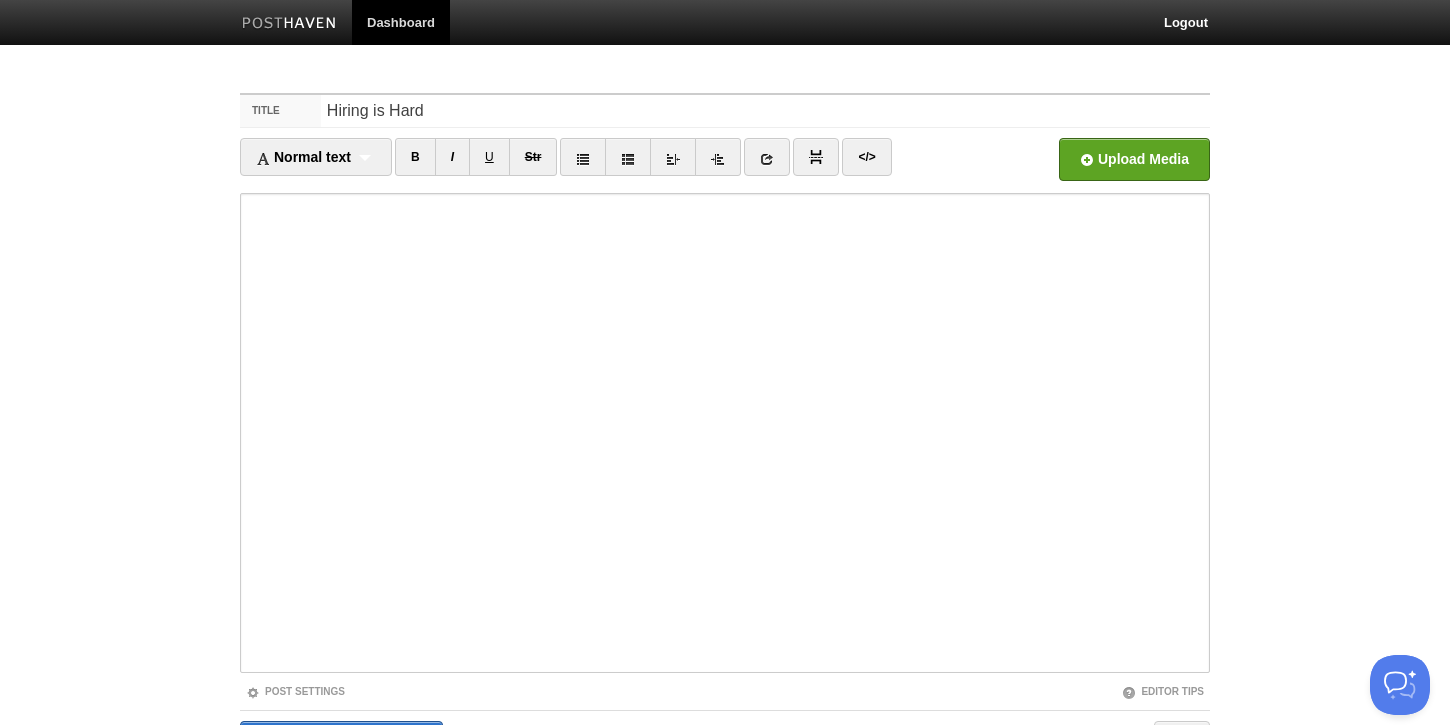 scroll, scrollTop: 8, scrollLeft: 0, axis: vertical 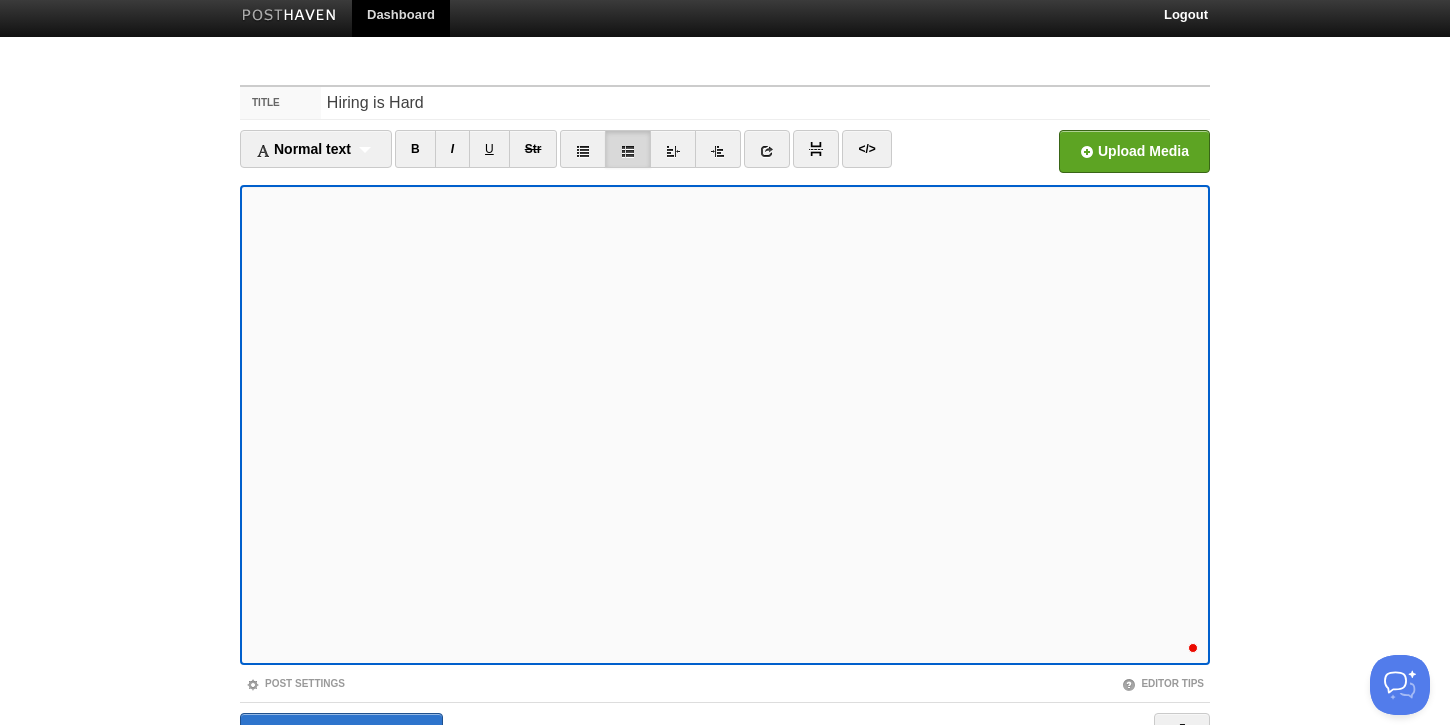 click on "Save and Publish
Cancel" at bounding box center [725, 737] 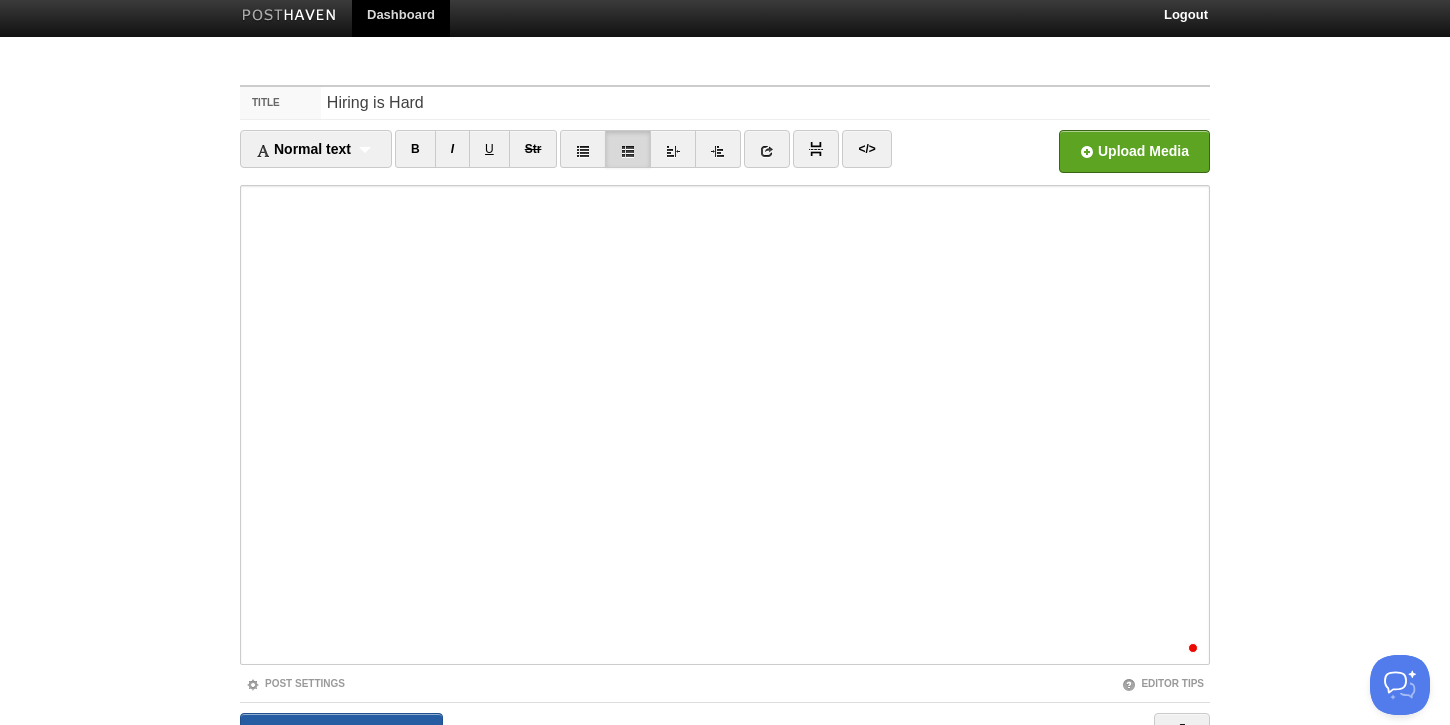 click on "Save and Publish" at bounding box center [341, 738] 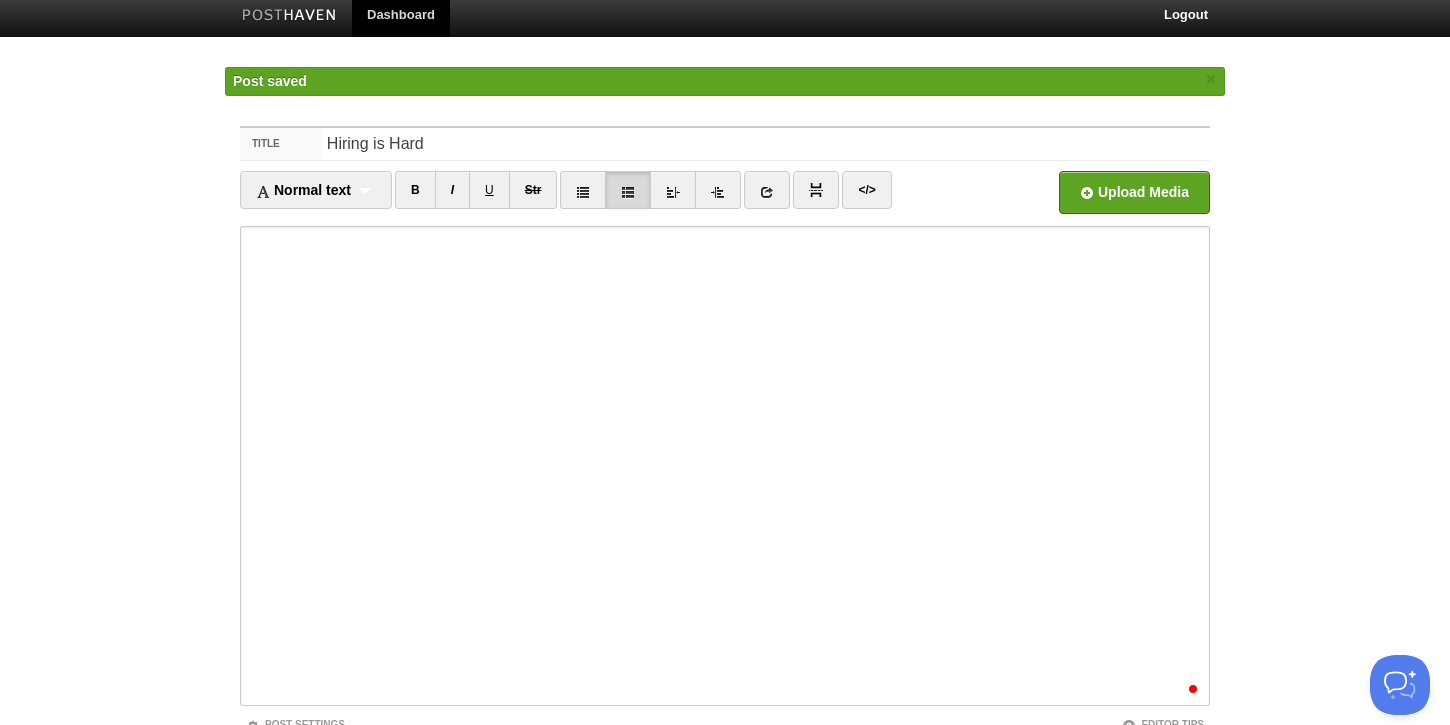 scroll, scrollTop: 0, scrollLeft: 0, axis: both 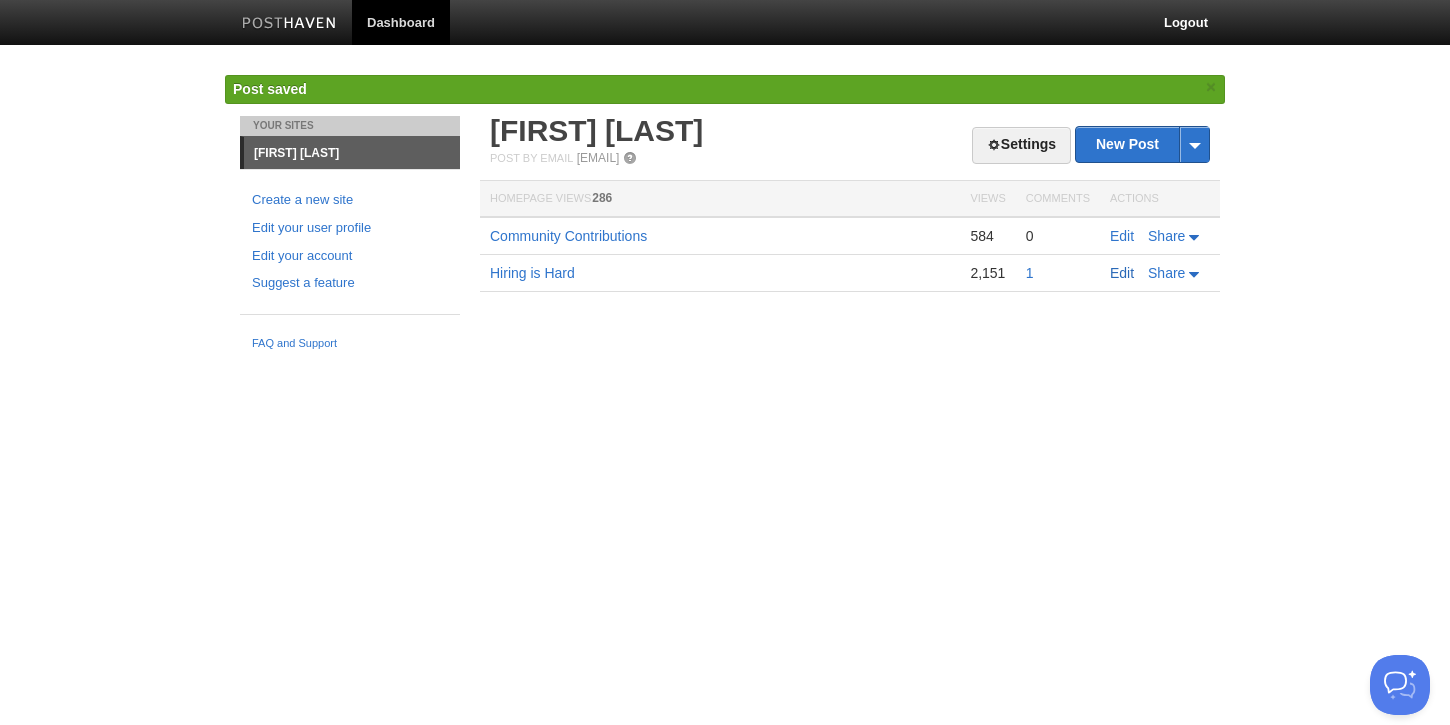 click on "Edit" at bounding box center (1122, 273) 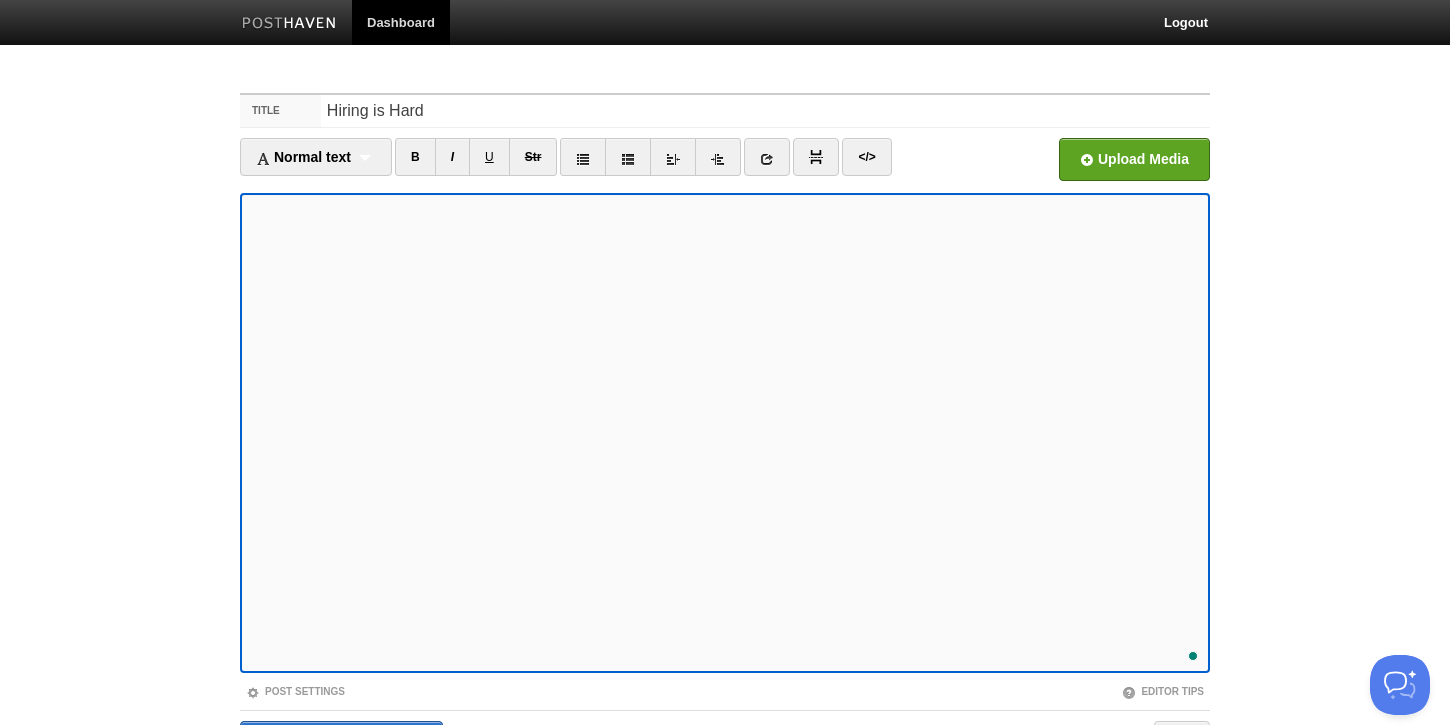 scroll, scrollTop: 318, scrollLeft: 0, axis: vertical 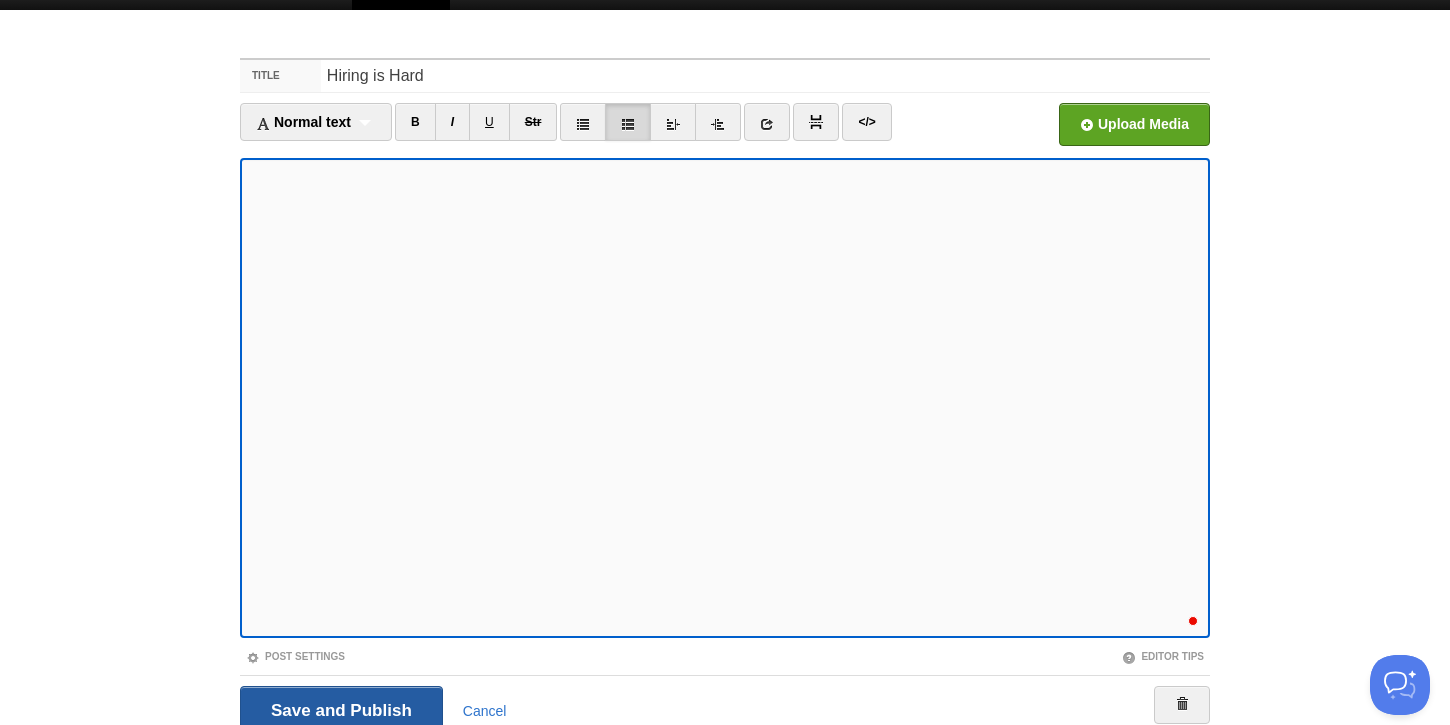 click on "Save and Publish" at bounding box center (341, 711) 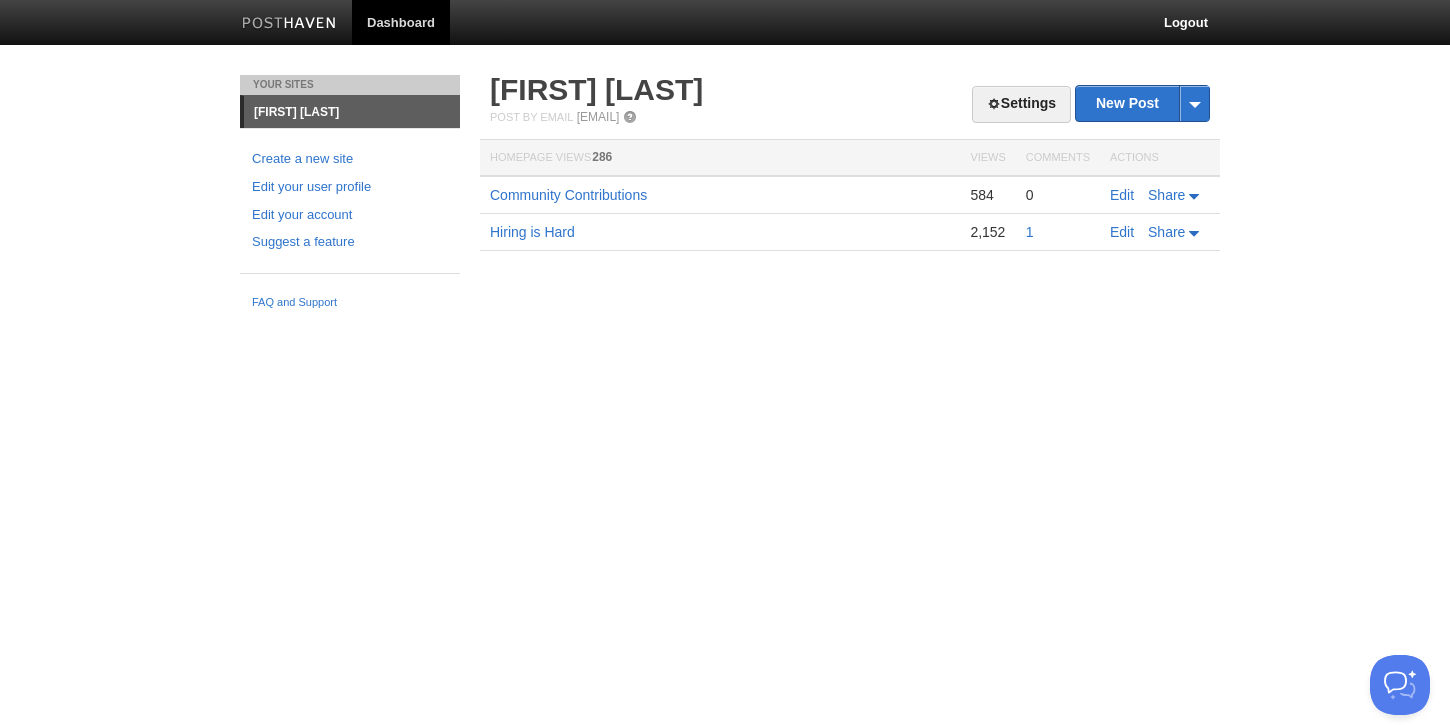 scroll, scrollTop: 0, scrollLeft: 0, axis: both 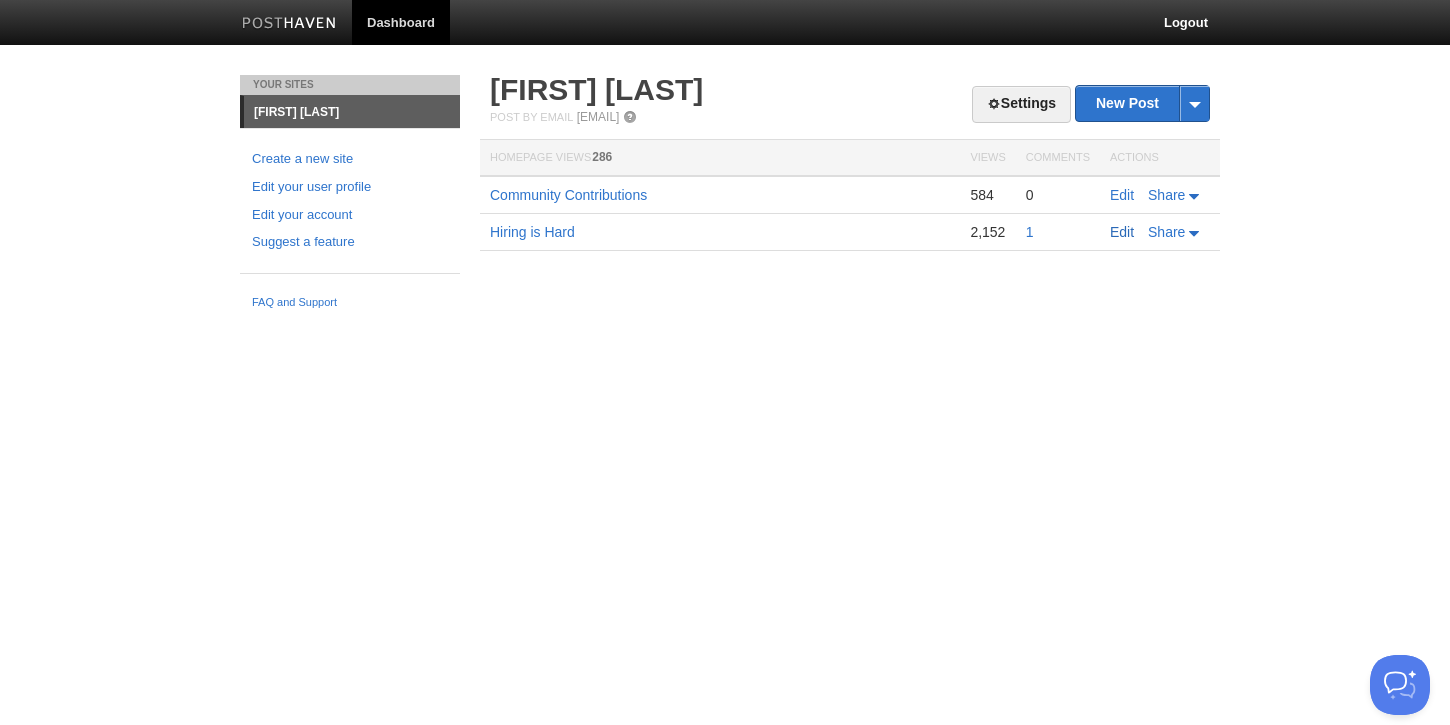 click on "Edit" at bounding box center (1122, 232) 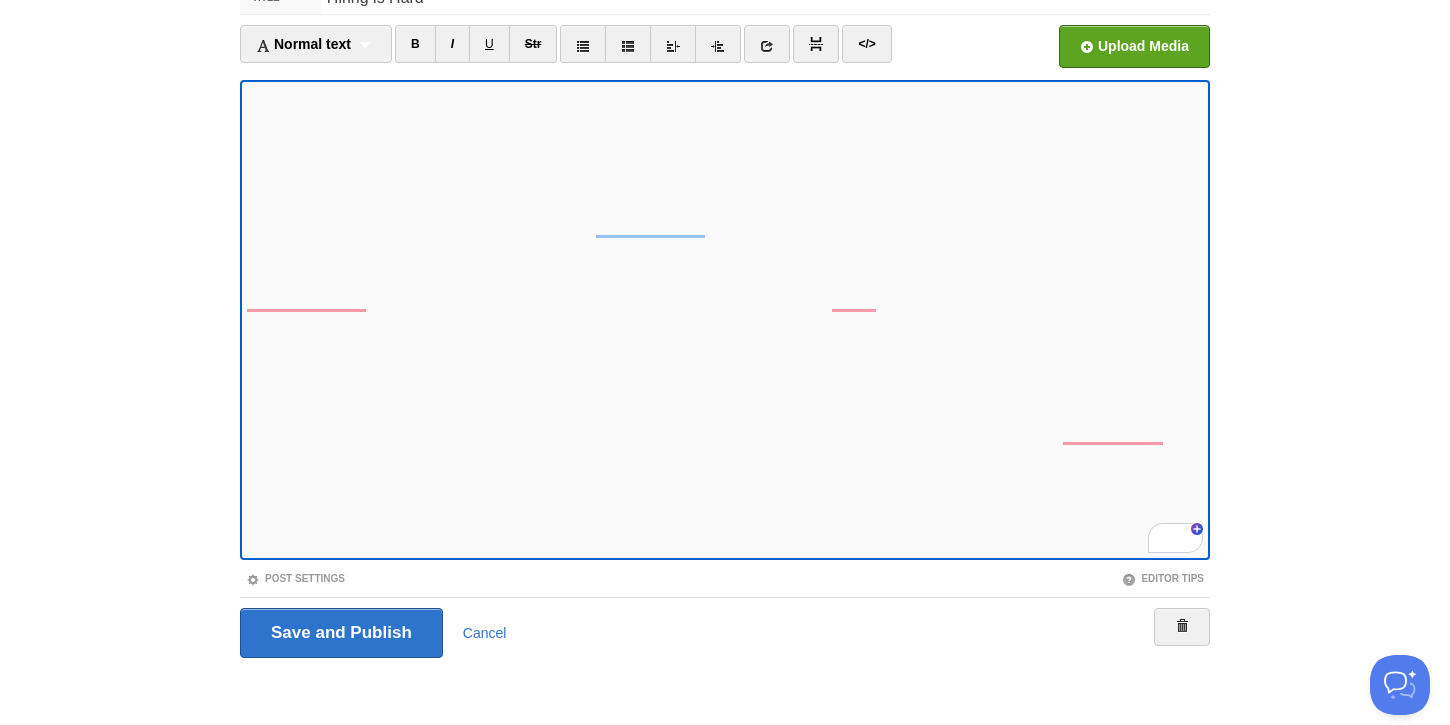 scroll, scrollTop: 0, scrollLeft: 0, axis: both 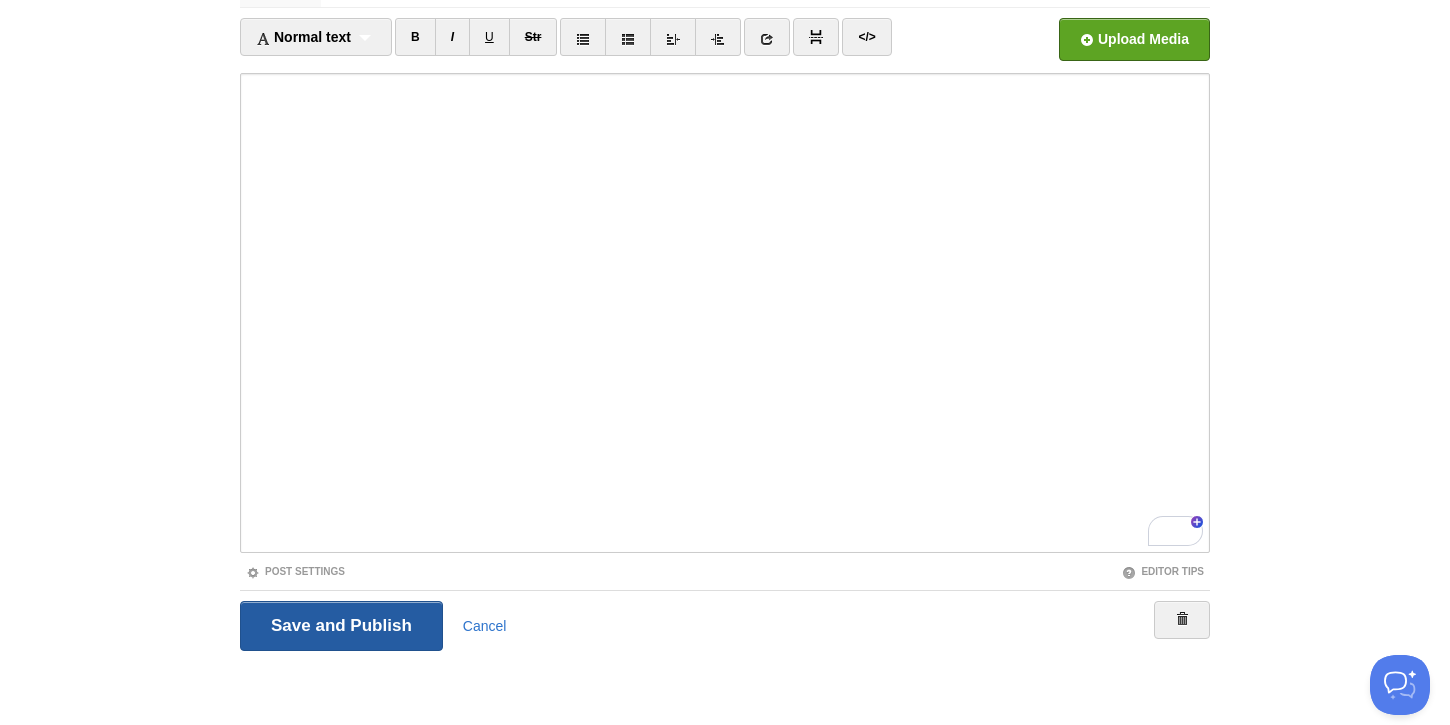 click on "Save and Publish" at bounding box center [341, 626] 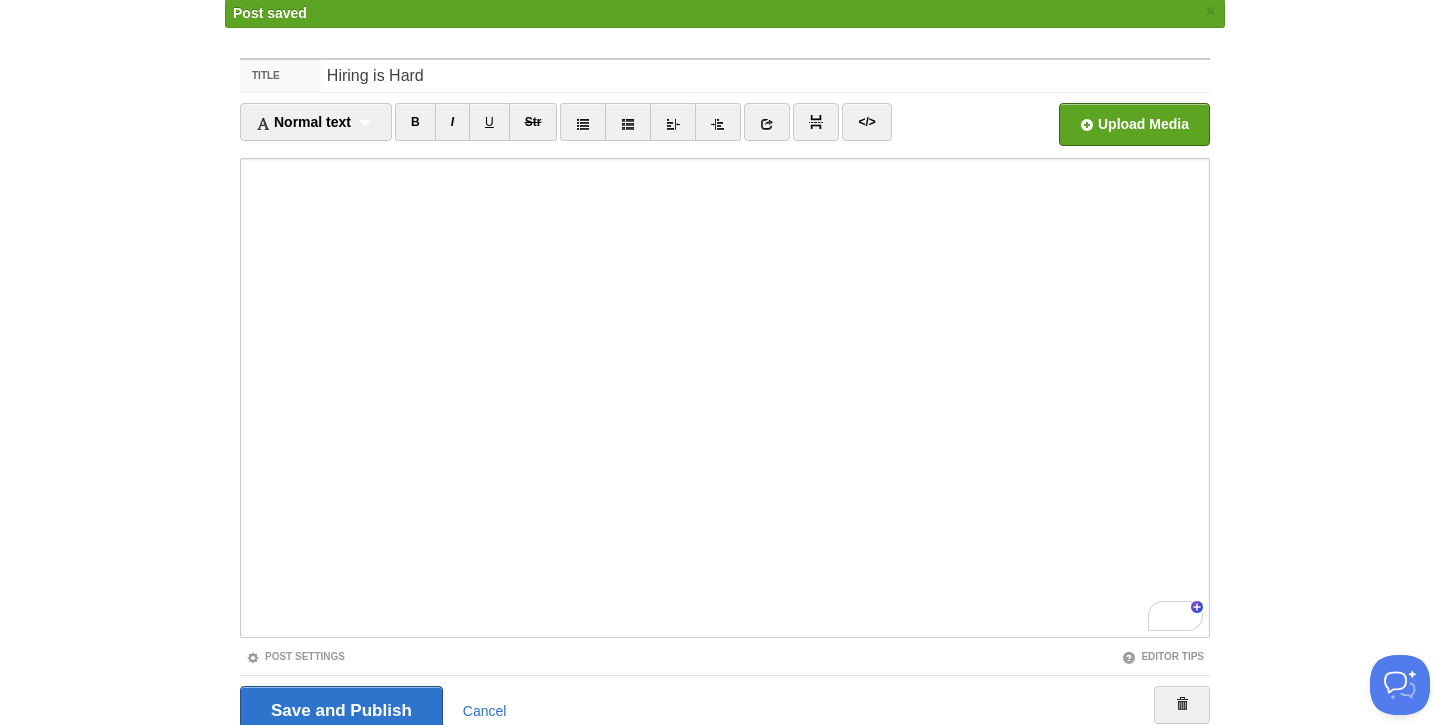 scroll, scrollTop: 0, scrollLeft: 0, axis: both 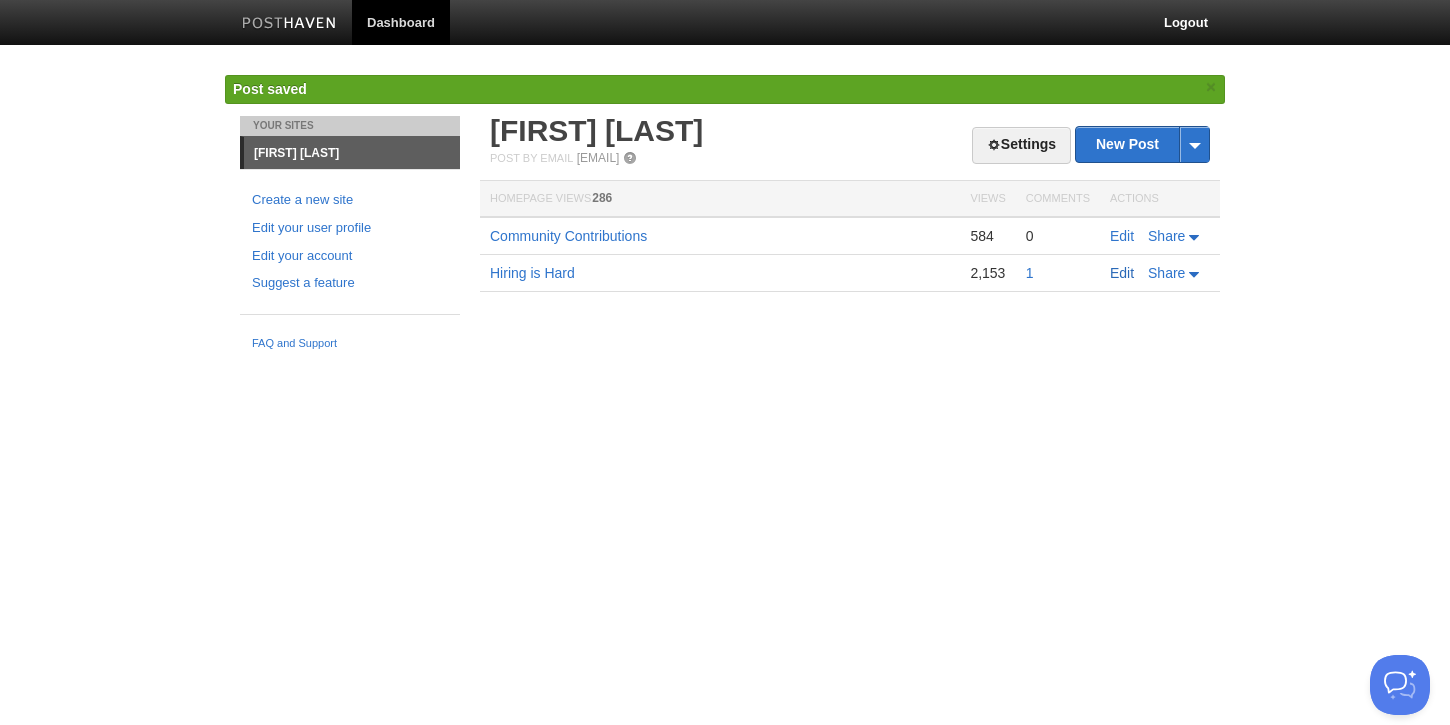click on "Edit" at bounding box center [1122, 273] 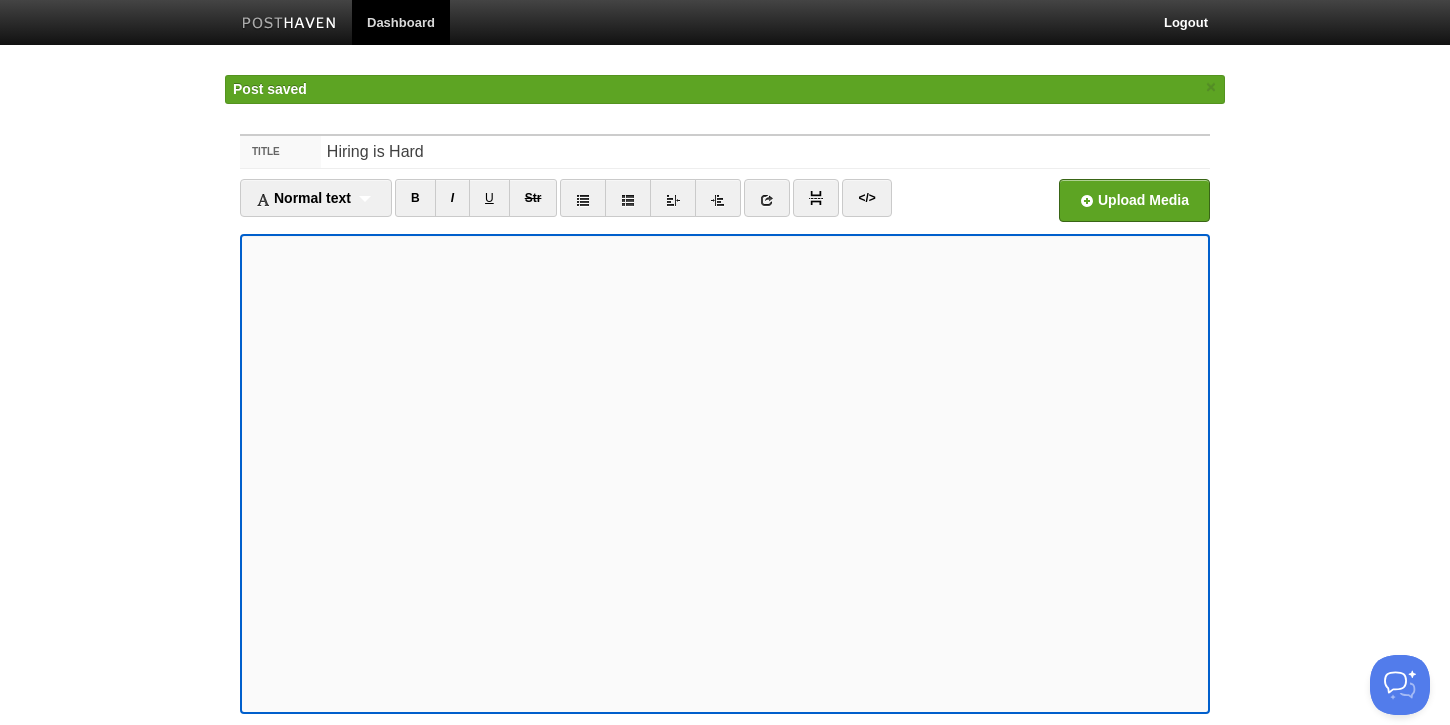 scroll, scrollTop: 458, scrollLeft: 0, axis: vertical 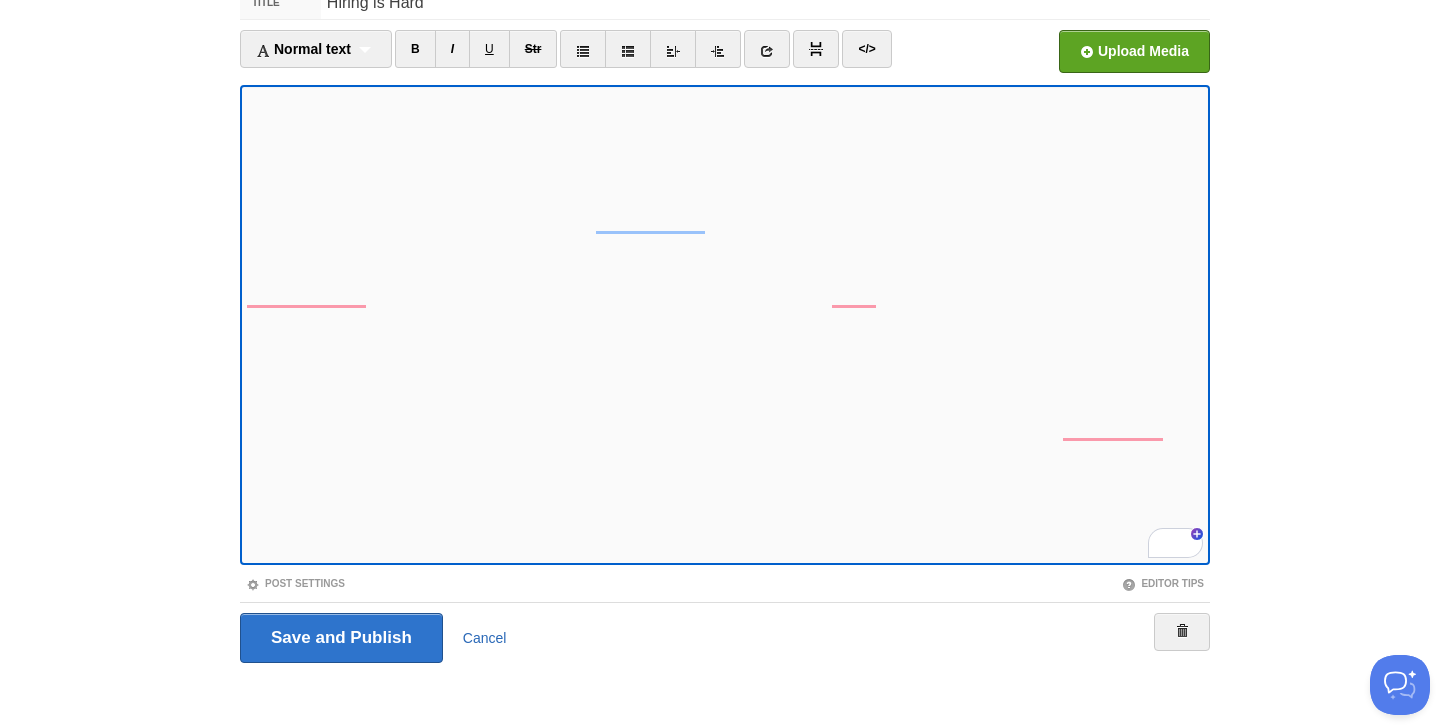 click on "Cancel" at bounding box center [485, 638] 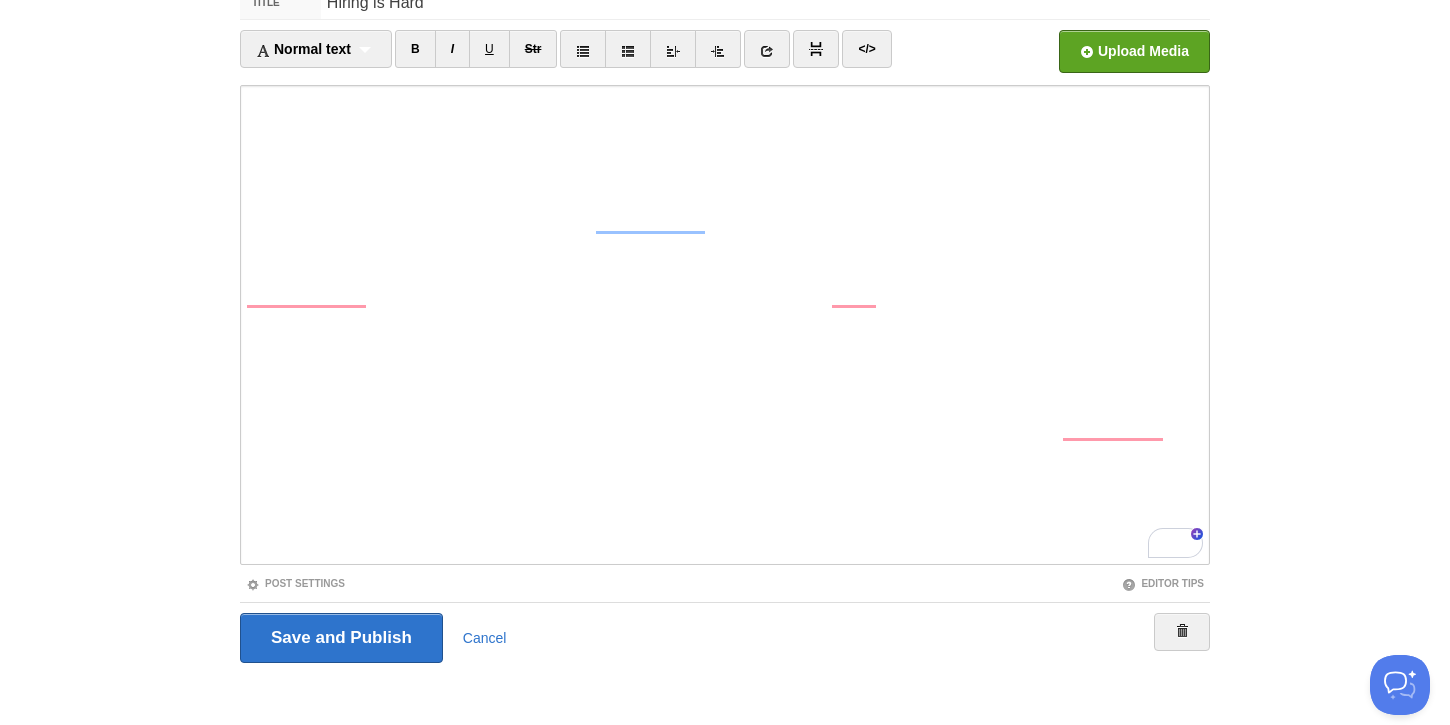 scroll, scrollTop: 0, scrollLeft: 0, axis: both 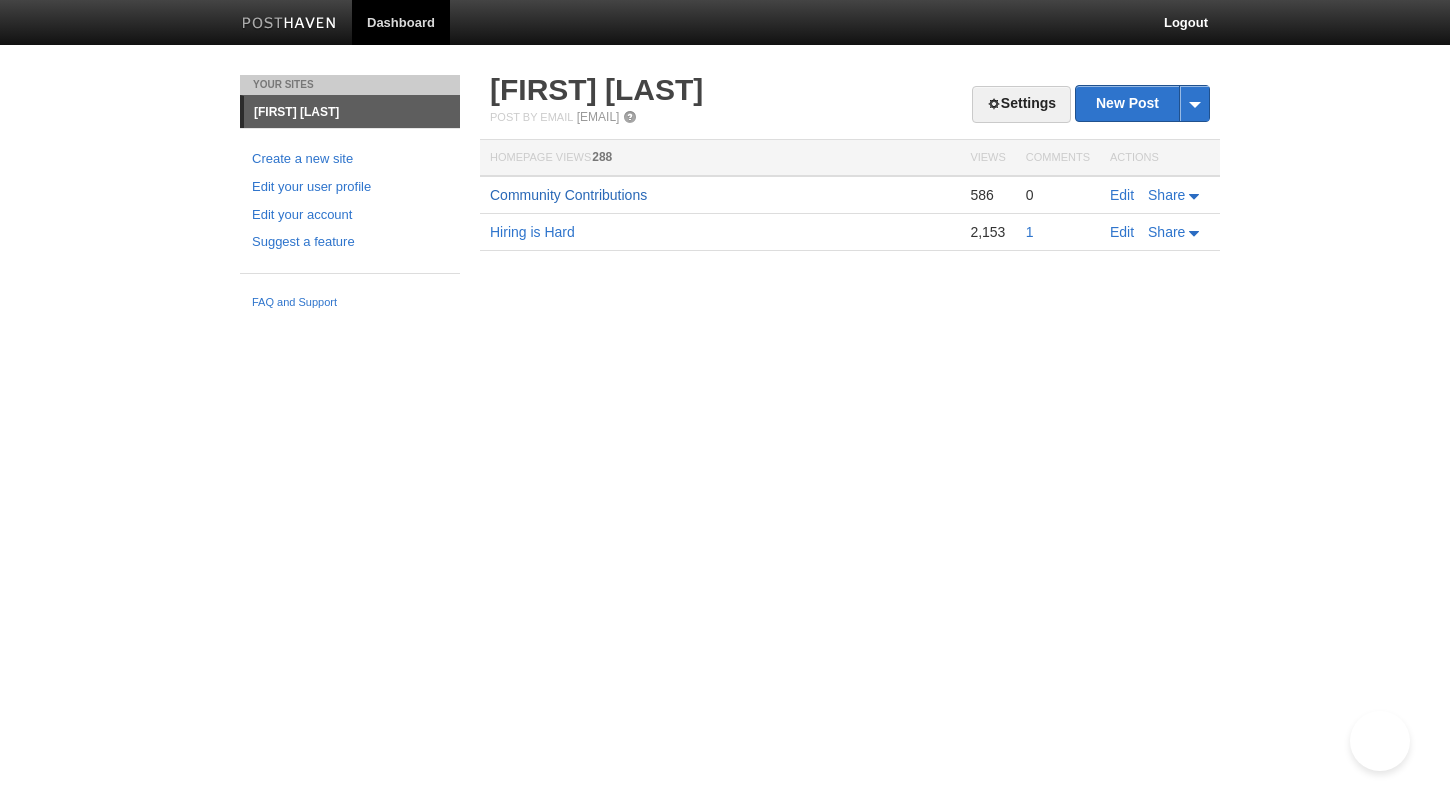 click on "Community Contributions" at bounding box center [568, 195] 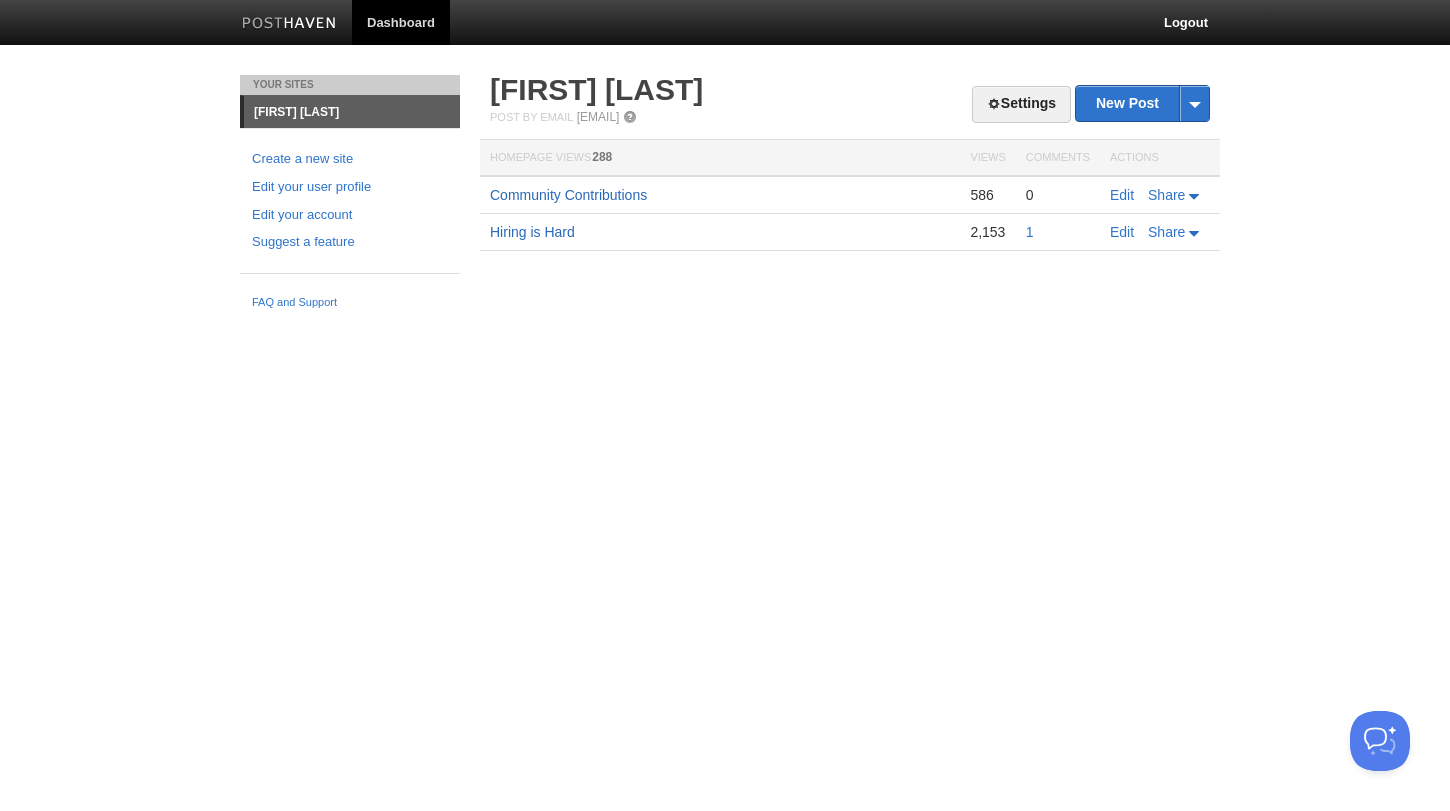 scroll, scrollTop: 0, scrollLeft: 0, axis: both 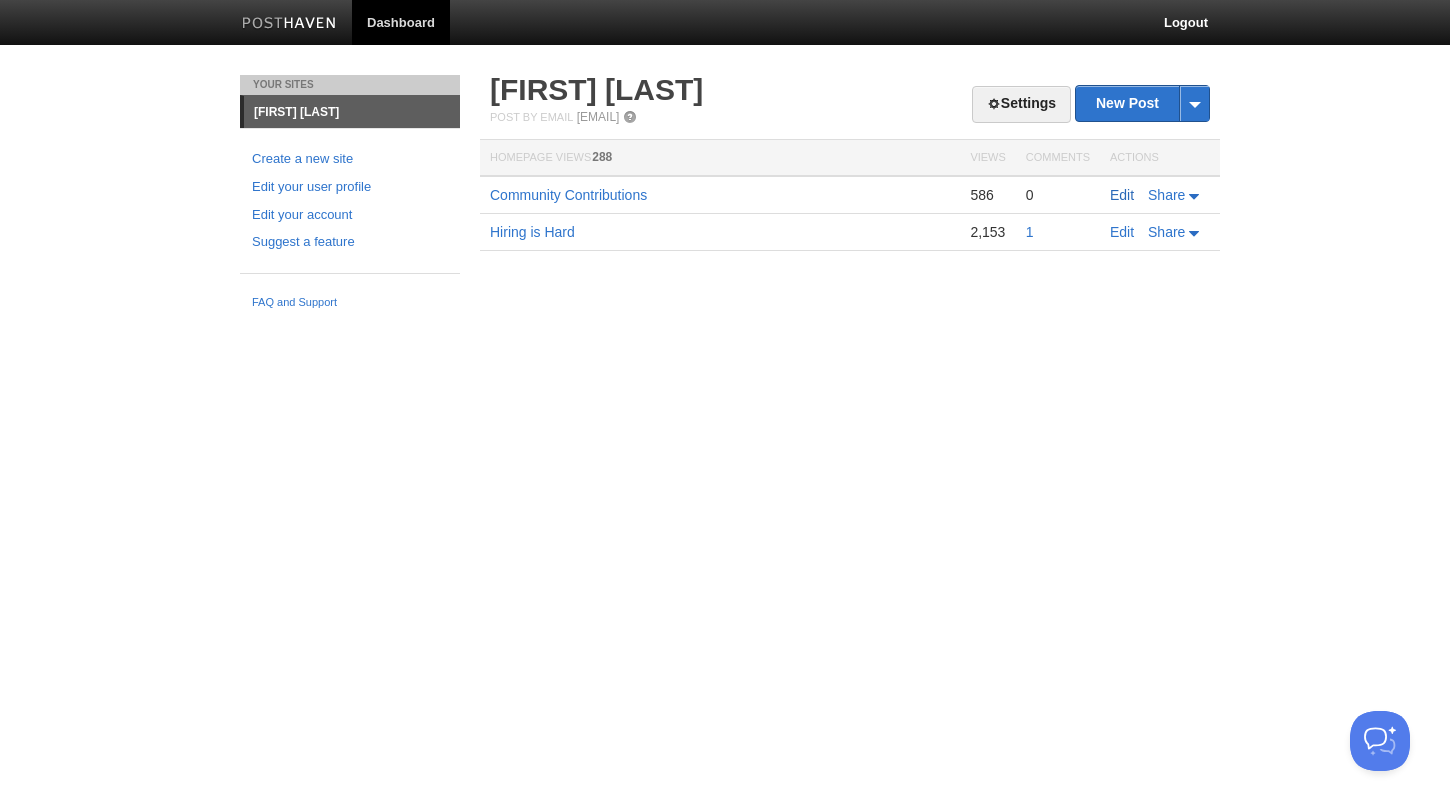 click on "Edit" at bounding box center (1122, 195) 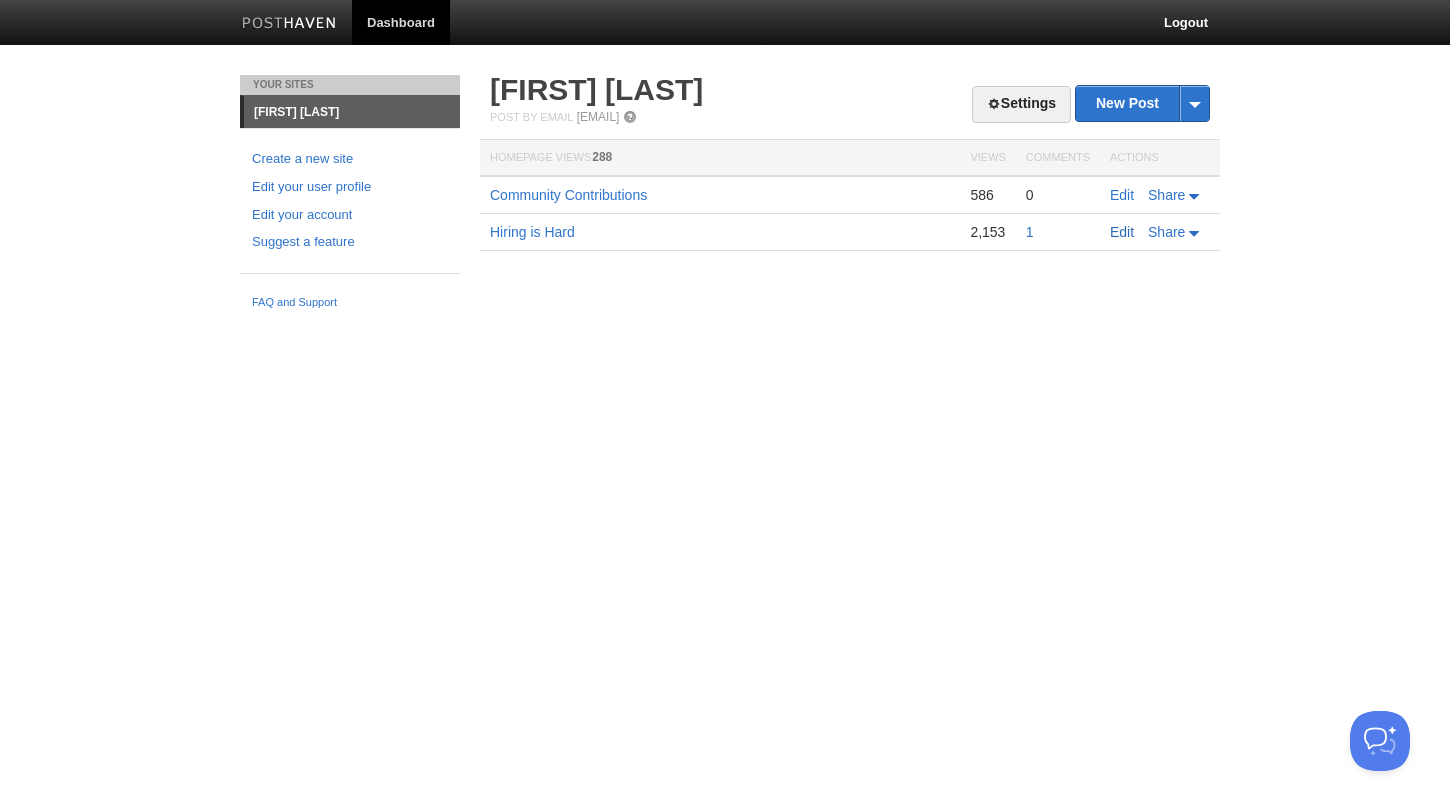 click on "Edit" at bounding box center (1122, 232) 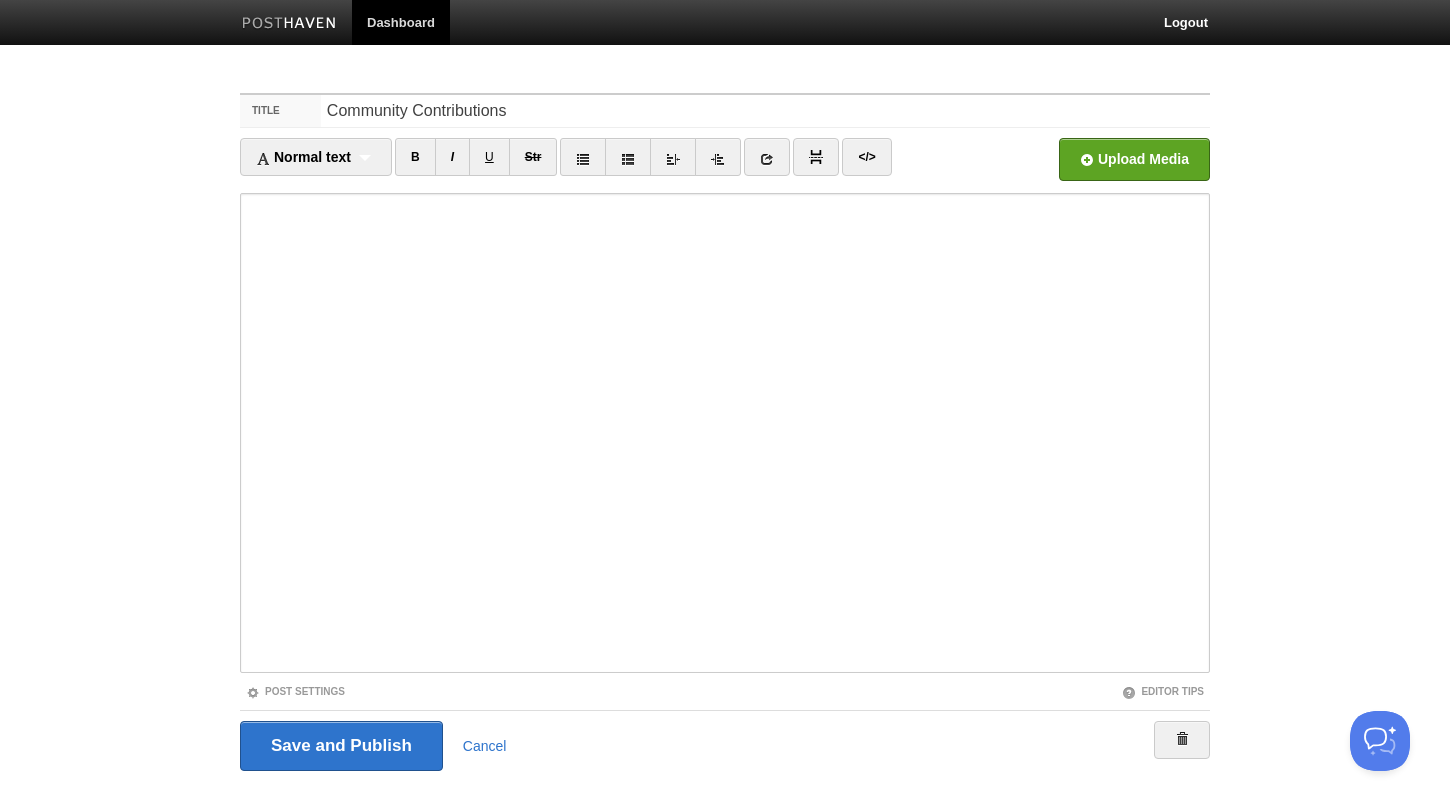 scroll, scrollTop: 0, scrollLeft: 0, axis: both 